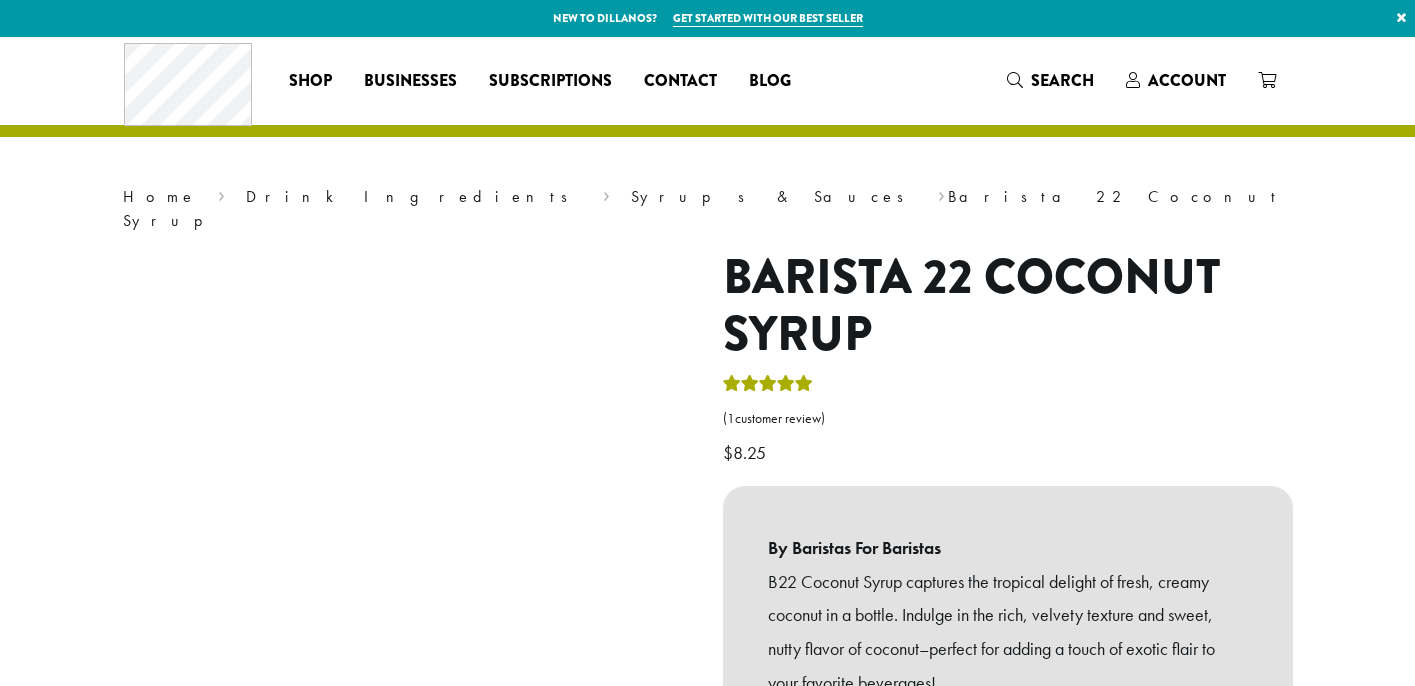 scroll, scrollTop: 0, scrollLeft: 0, axis: both 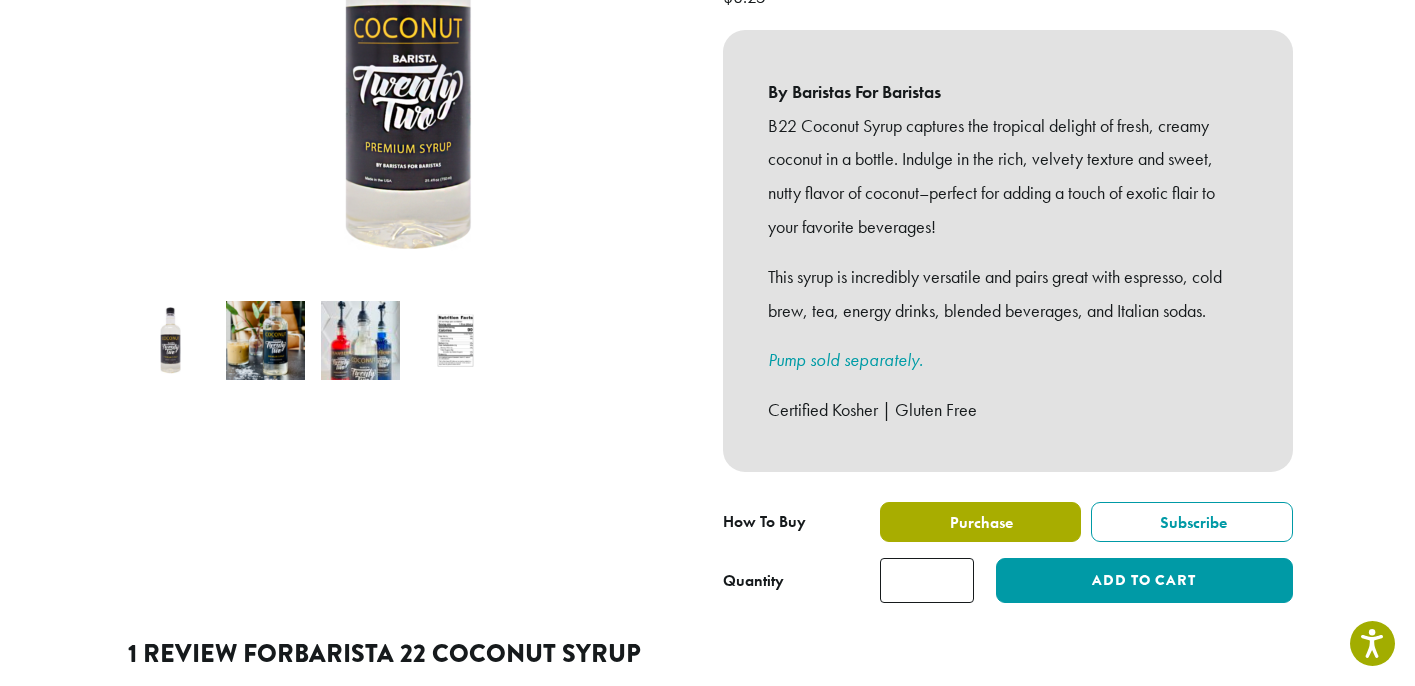 click on "Purchase" at bounding box center (980, 522) 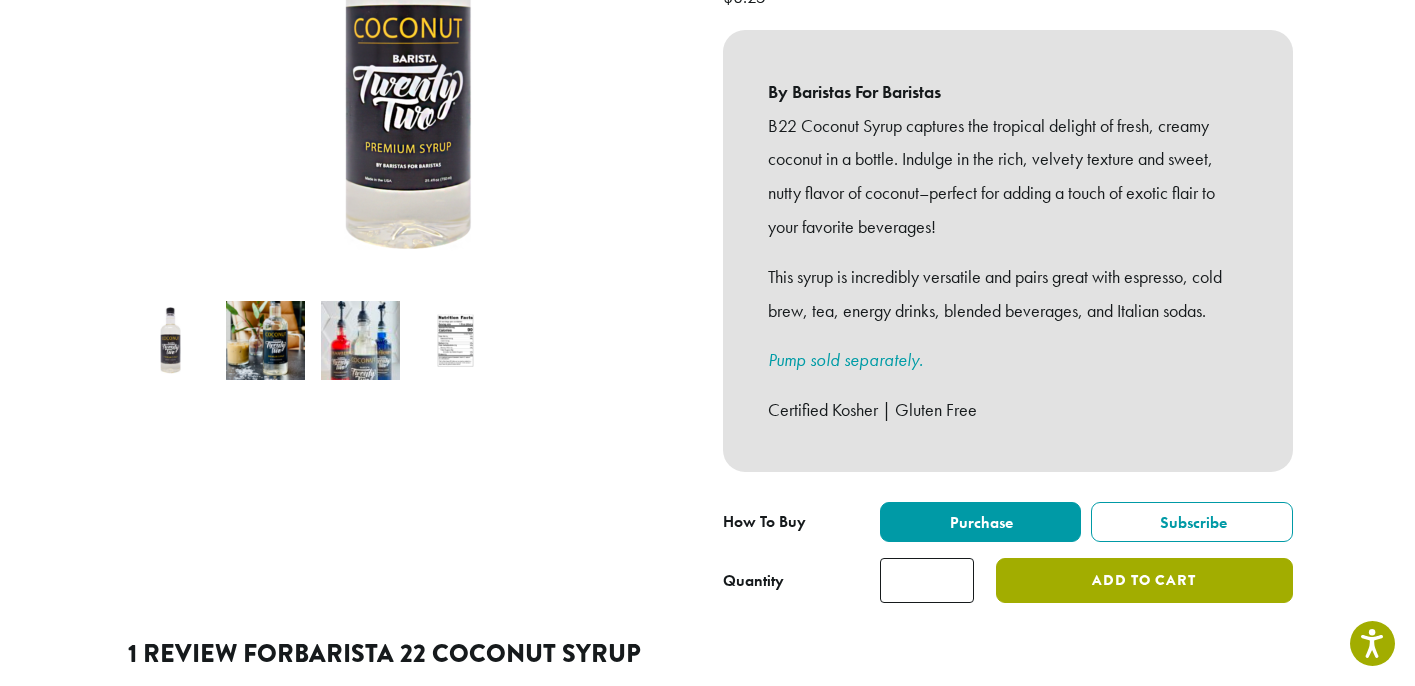 click on "Add to cart" at bounding box center (1144, 580) 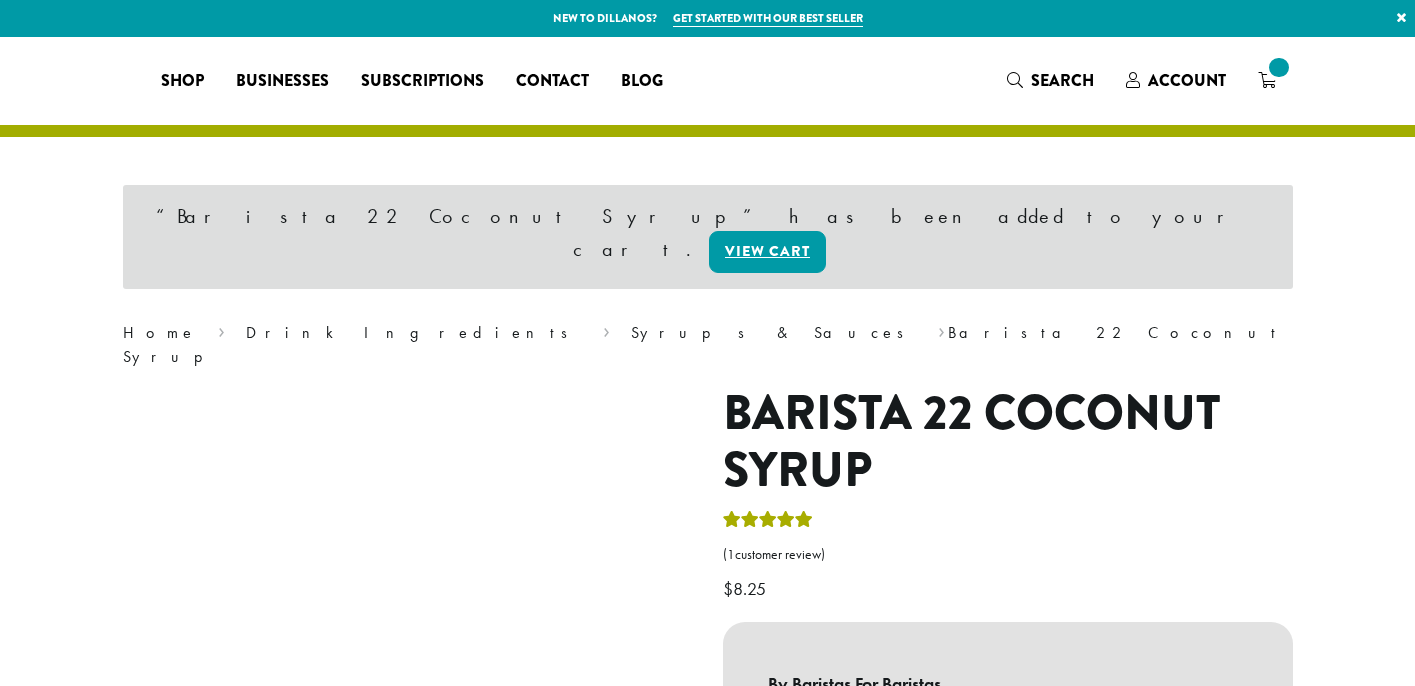 scroll, scrollTop: 0, scrollLeft: 0, axis: both 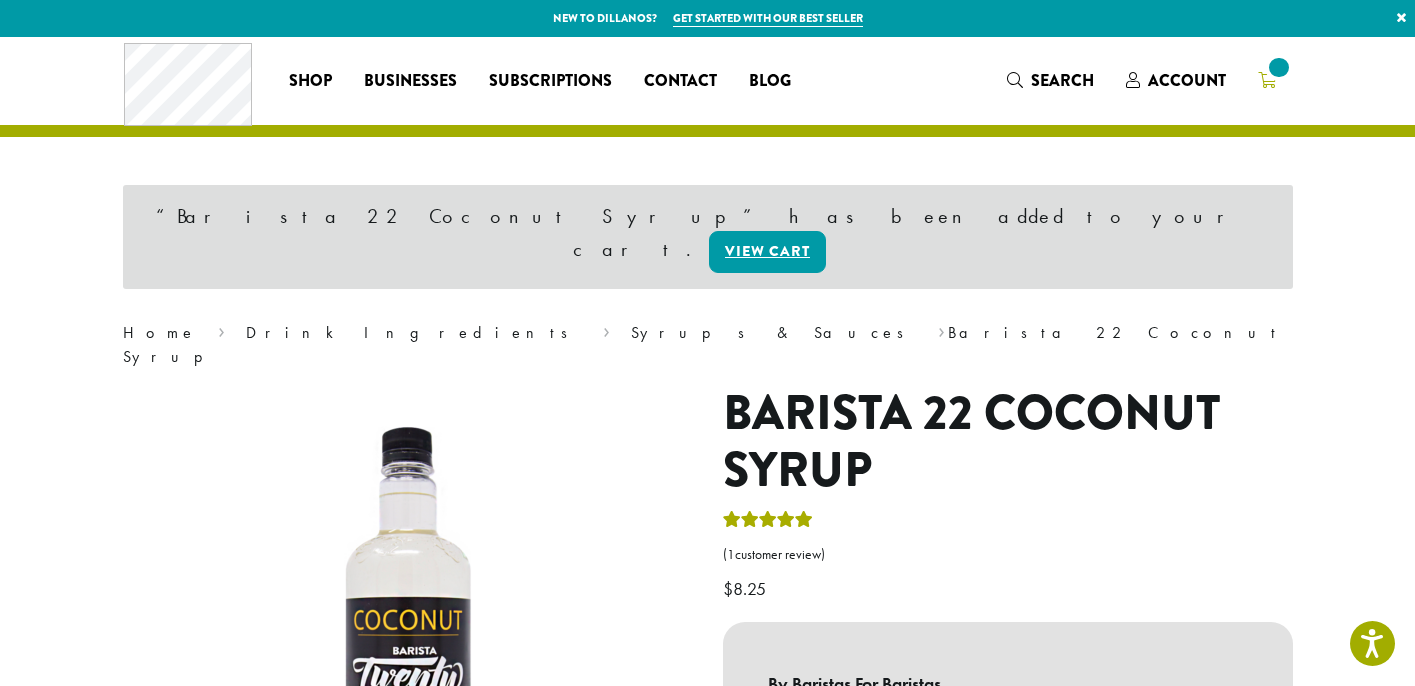 click at bounding box center [1278, 67] 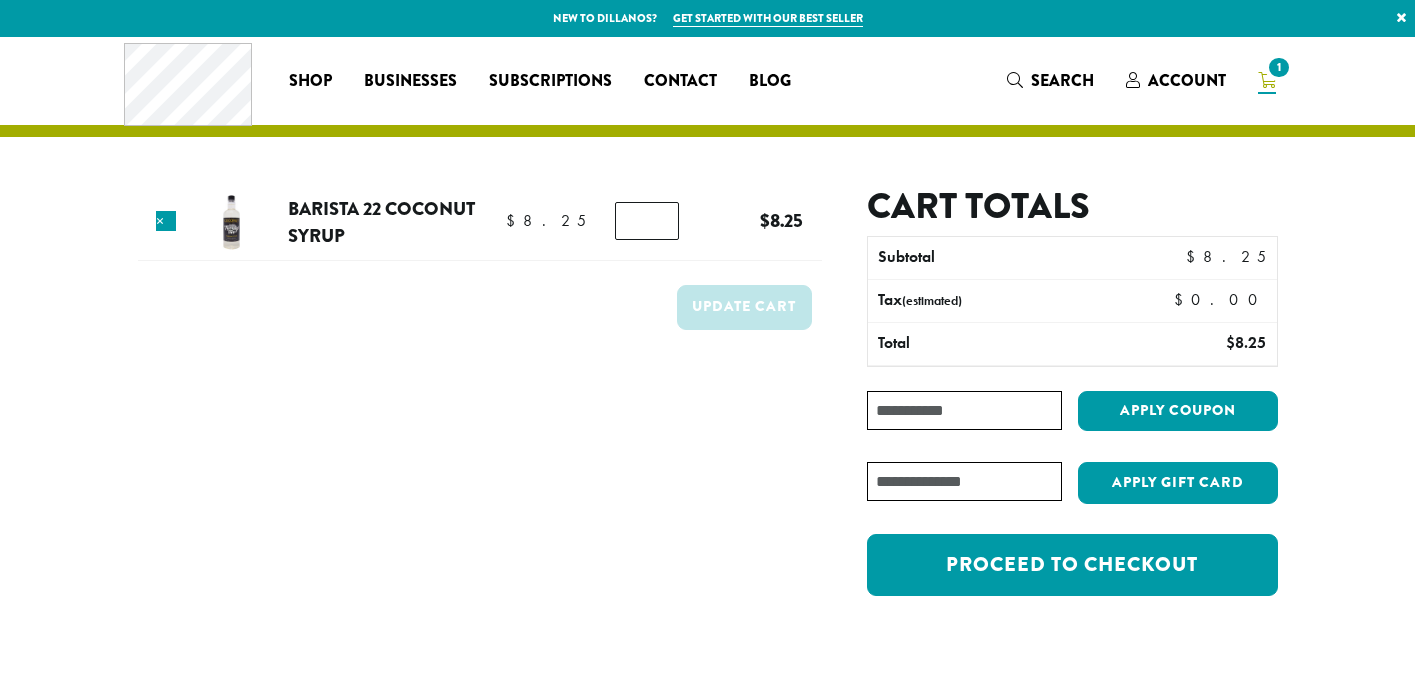 scroll, scrollTop: 0, scrollLeft: 0, axis: both 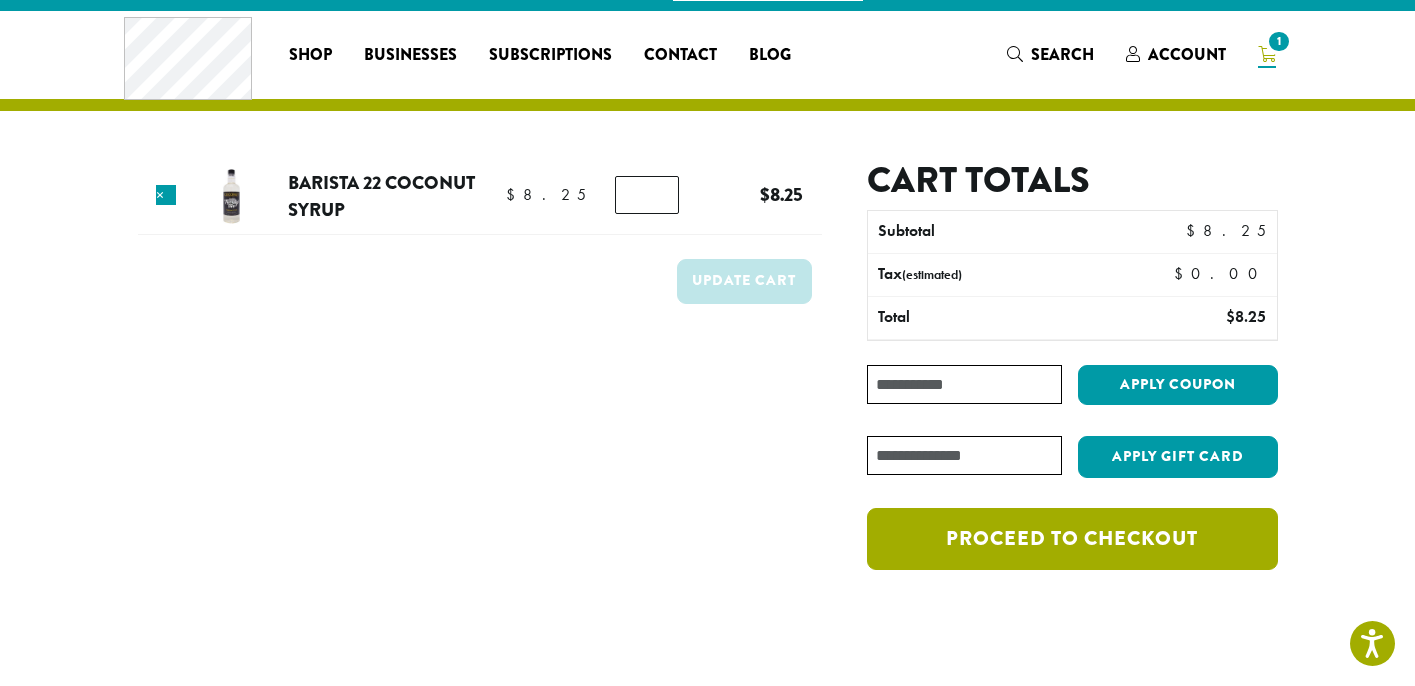 click on "Proceed to checkout" at bounding box center (1072, 539) 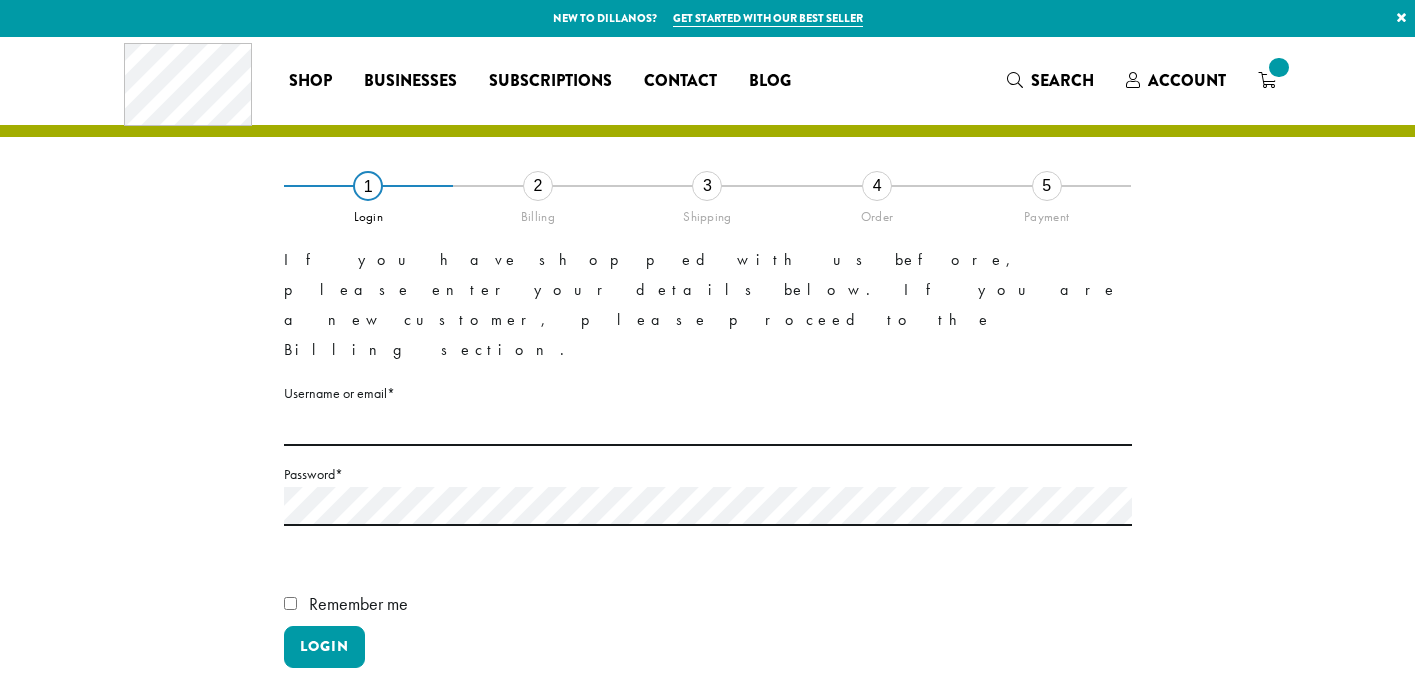scroll, scrollTop: 0, scrollLeft: 0, axis: both 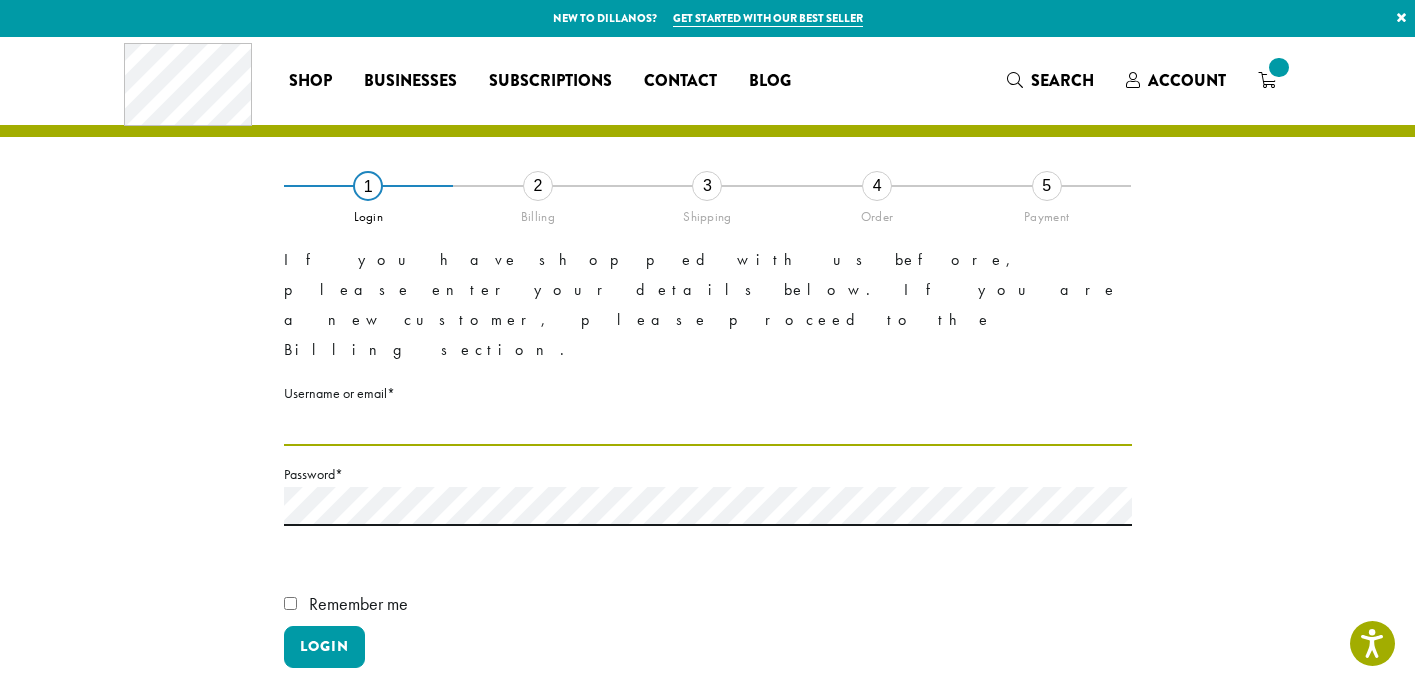 click on "Username or email  * Required" at bounding box center (708, 426) 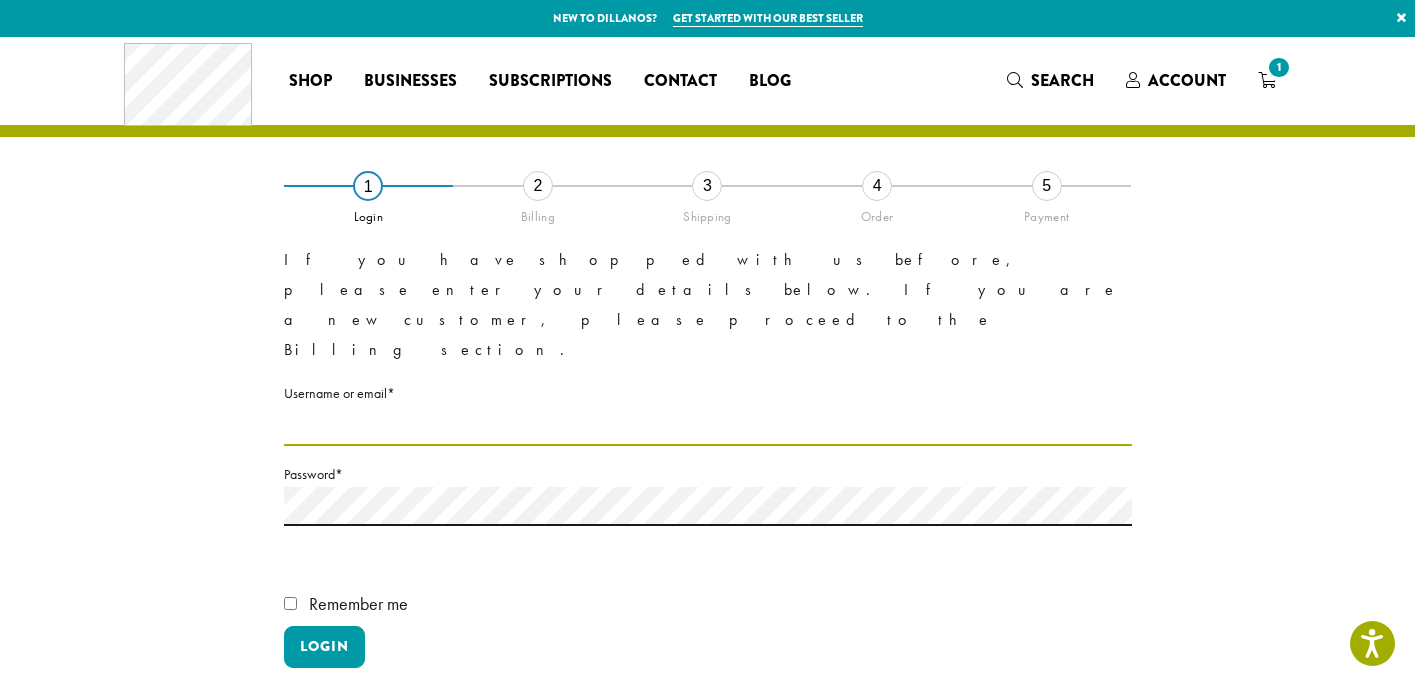 type on "**********" 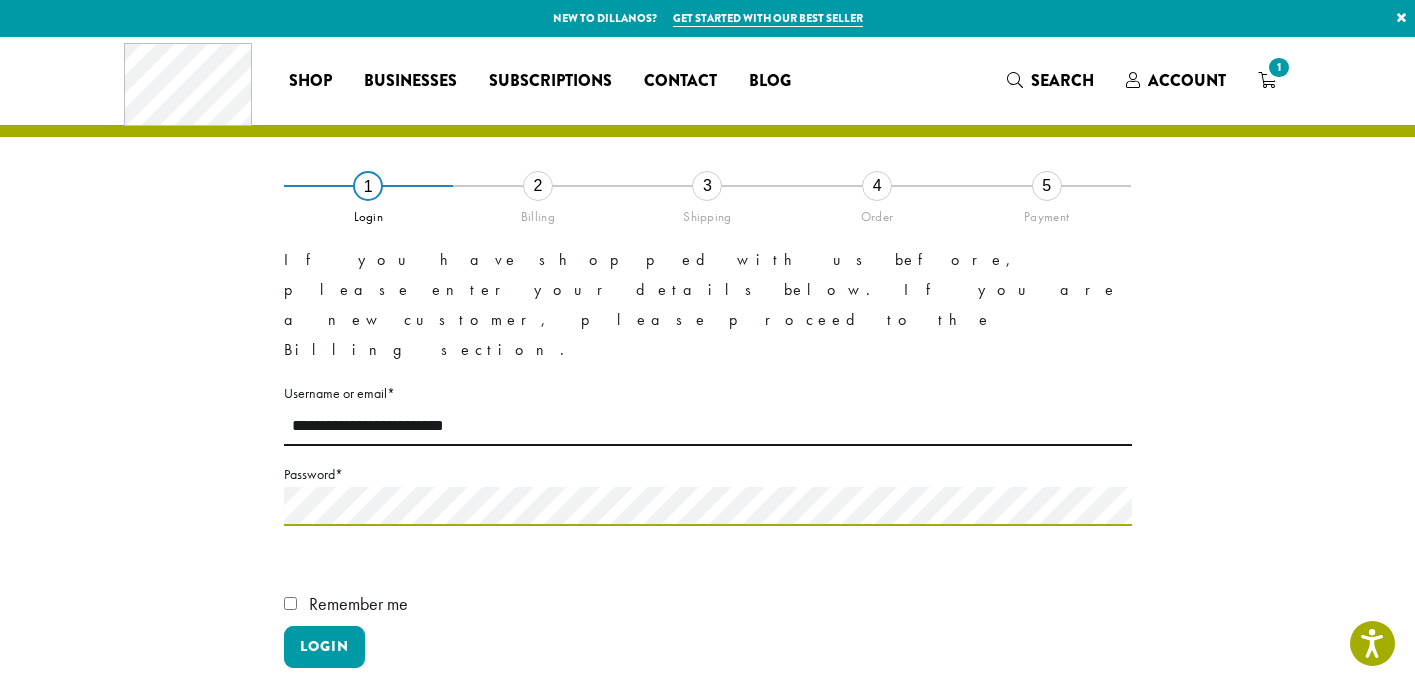 scroll, scrollTop: 130, scrollLeft: 0, axis: vertical 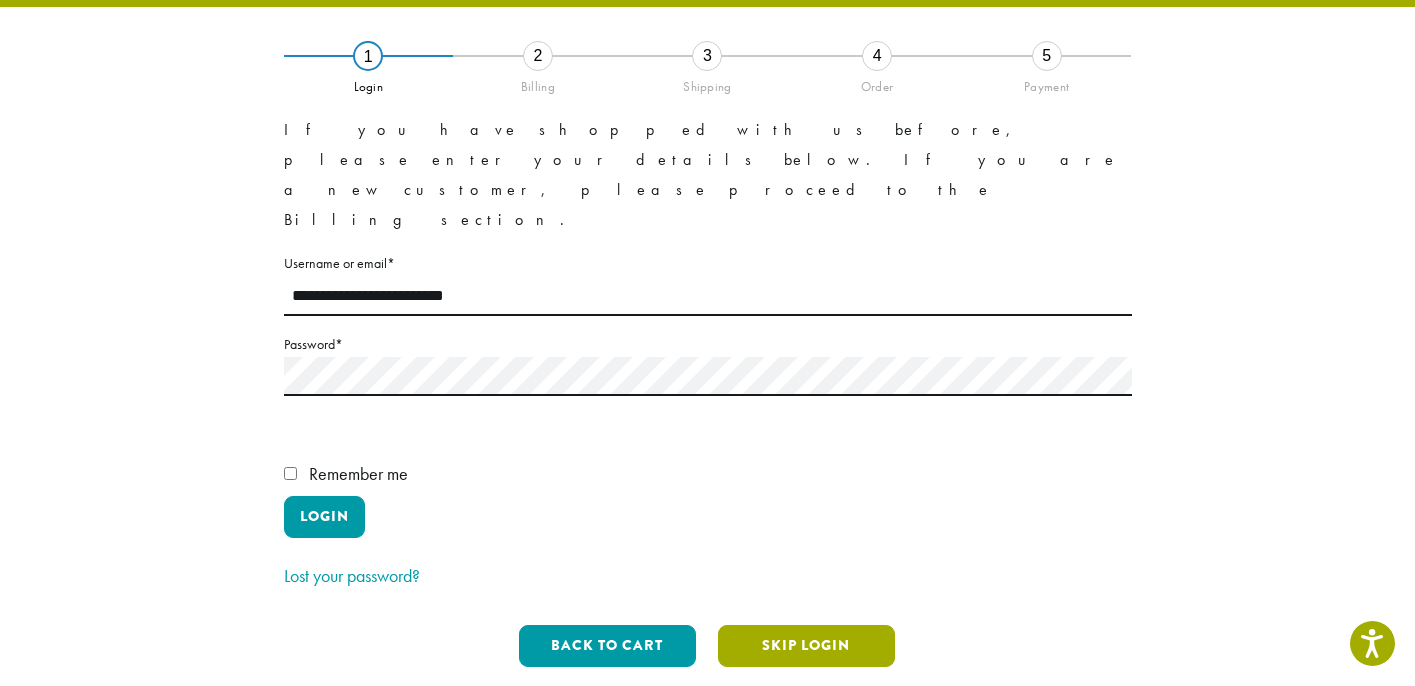 click on "Skip Login" at bounding box center [806, 646] 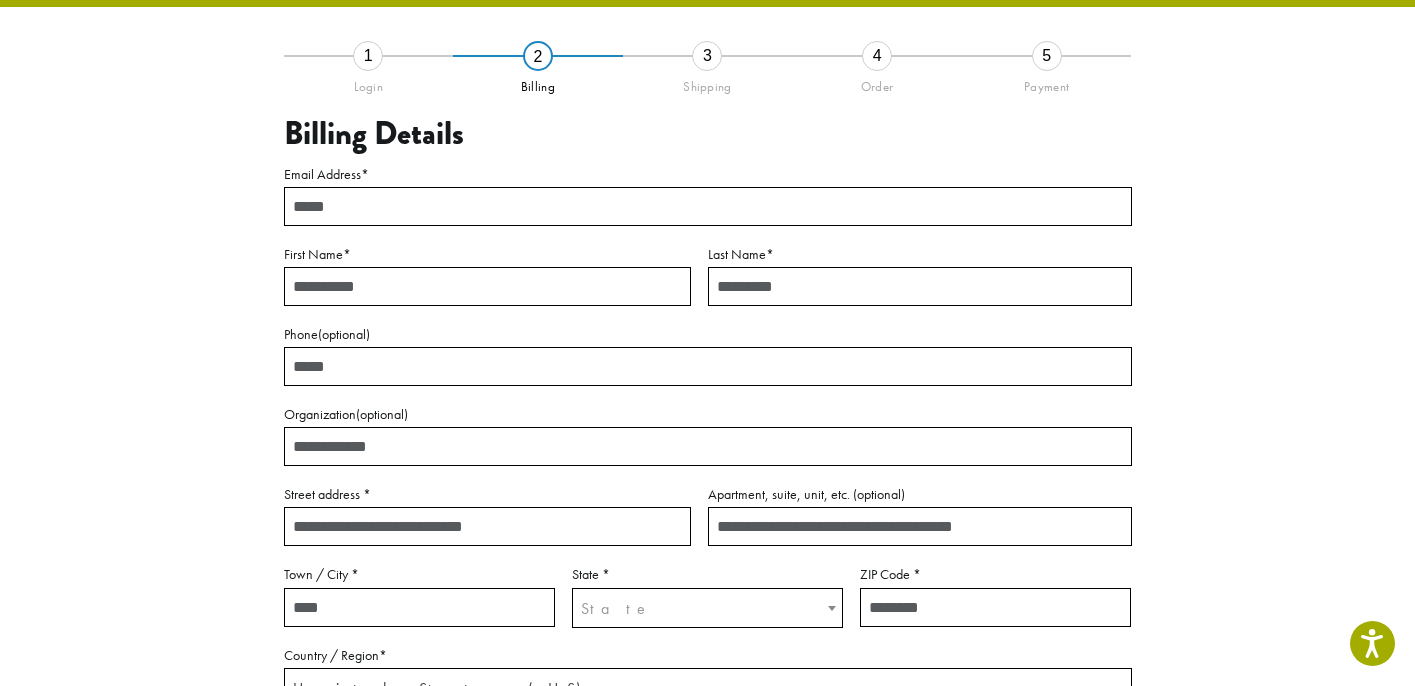 click on "Email Address  *" at bounding box center [708, 206] 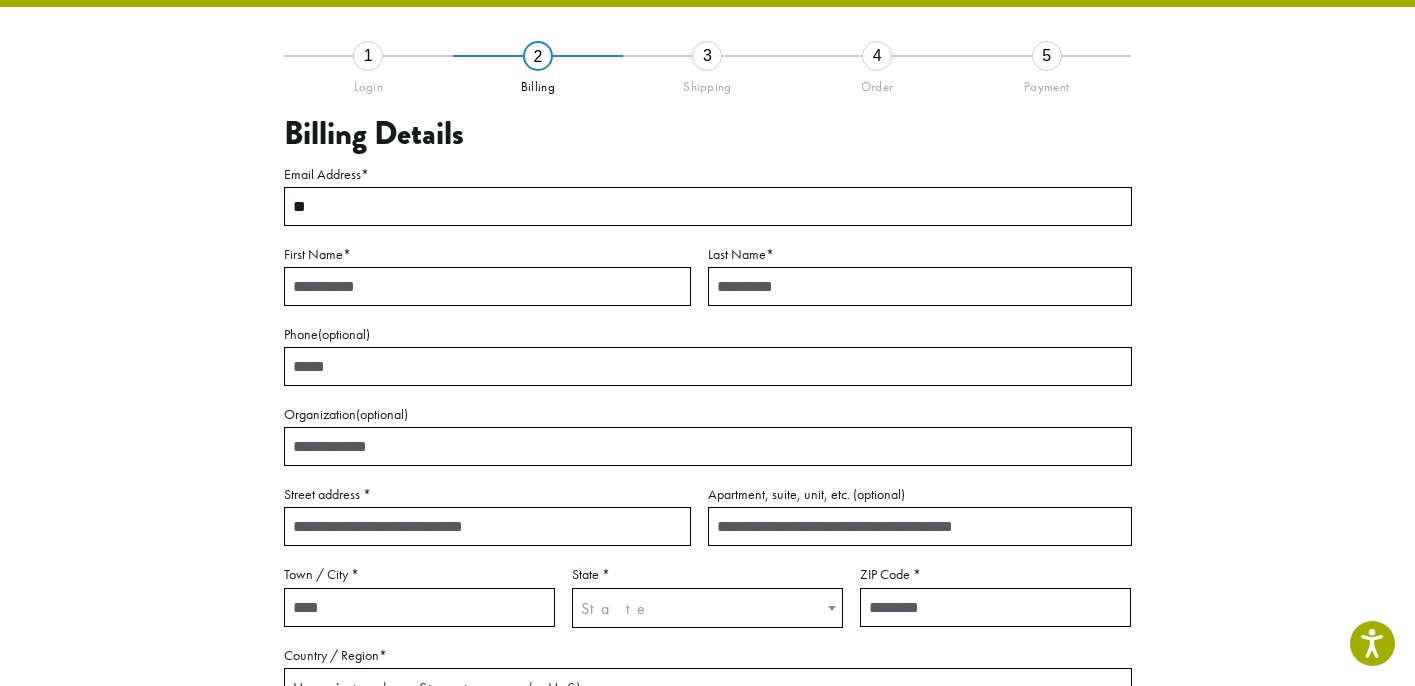 type on "*" 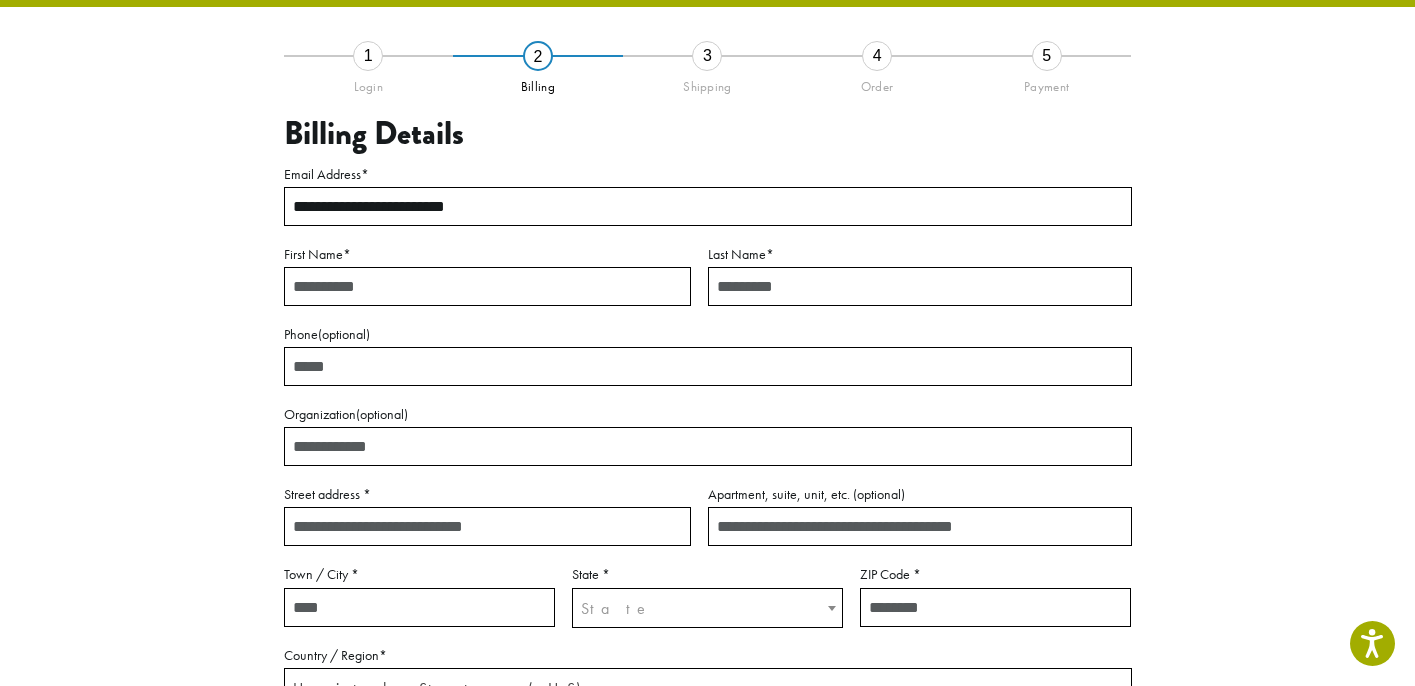 type on "**********" 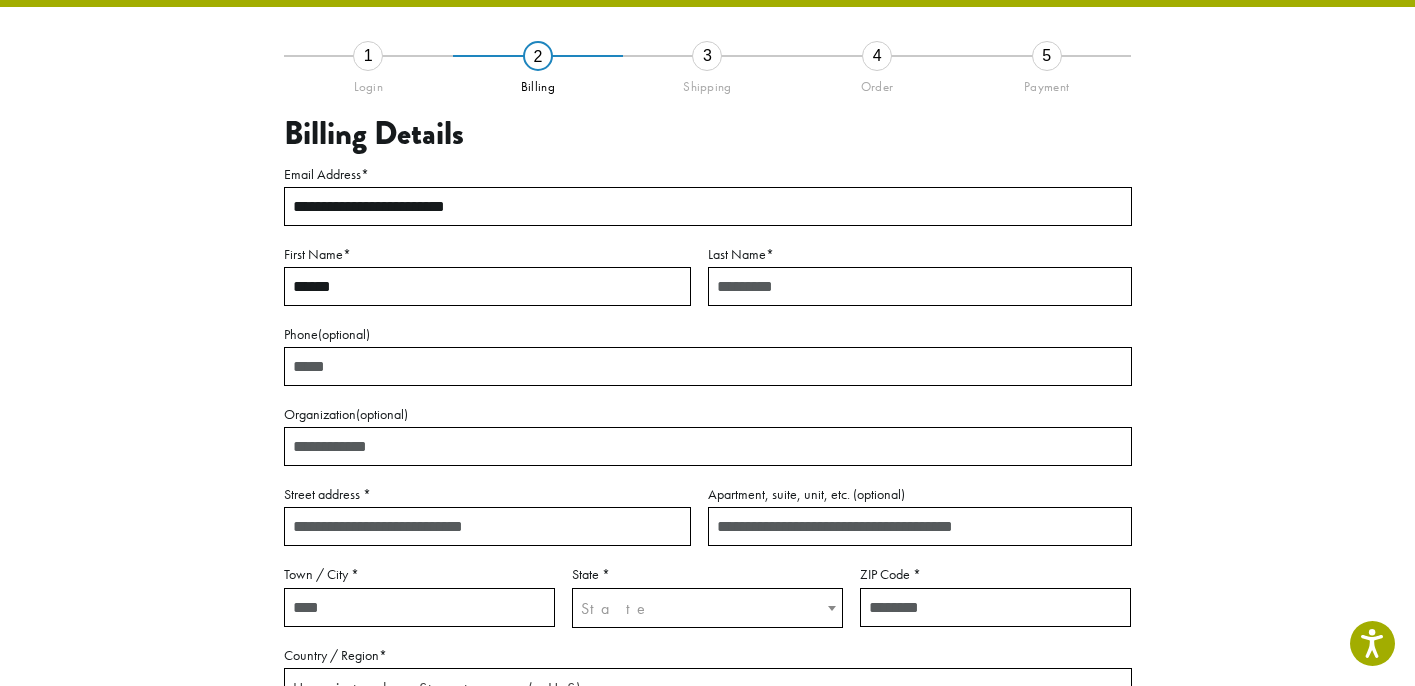 type on "******" 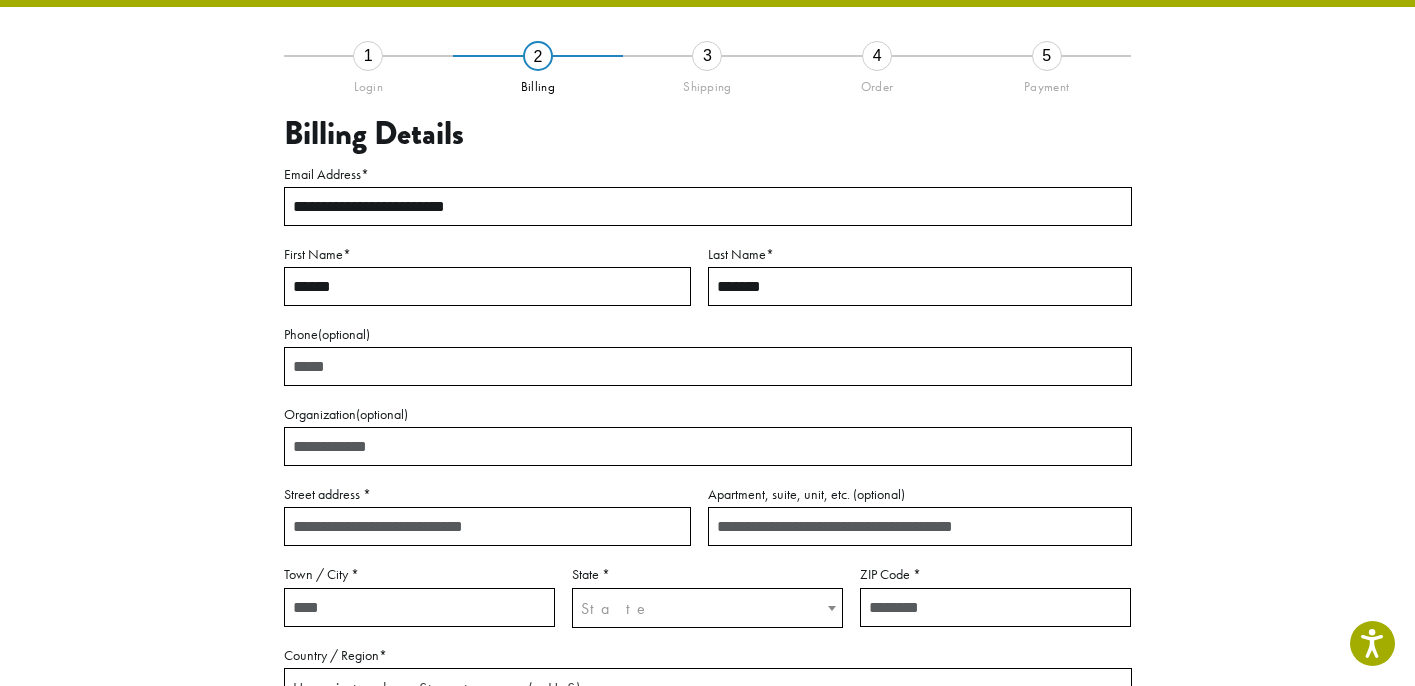 type on "********" 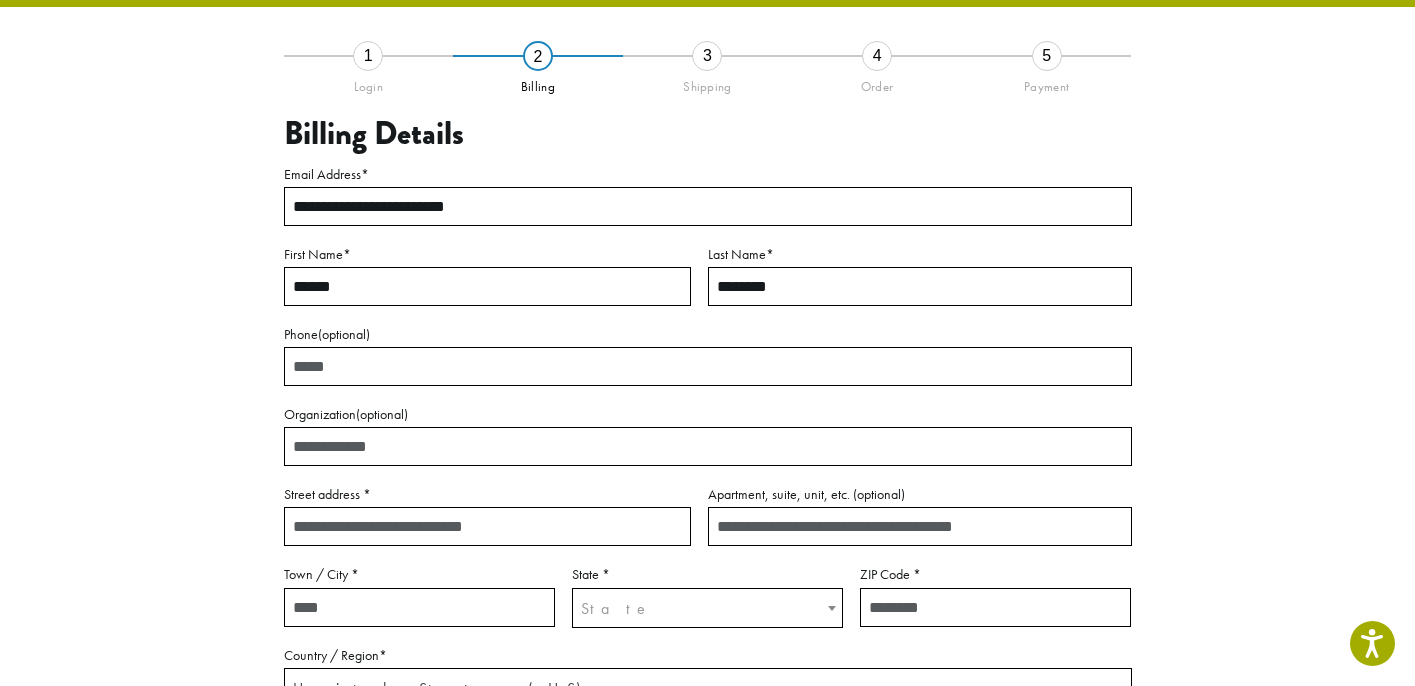 type on "**********" 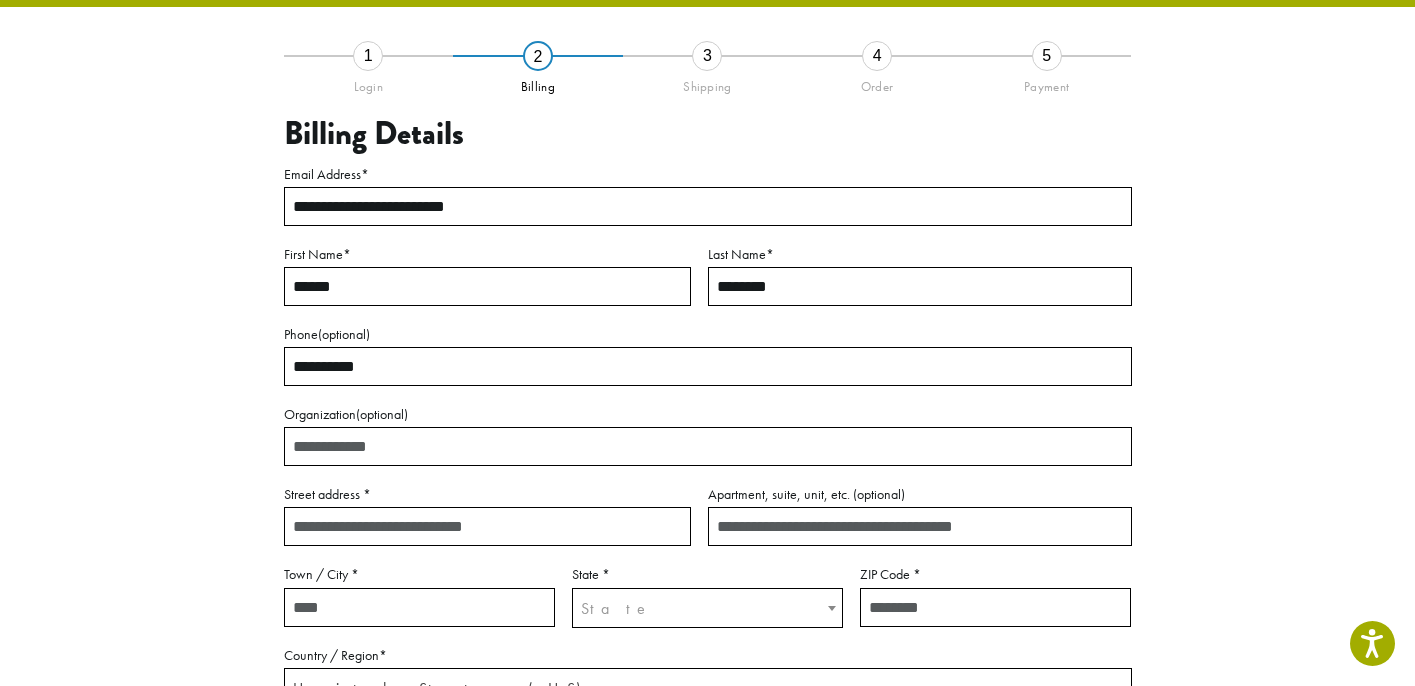 type on "**********" 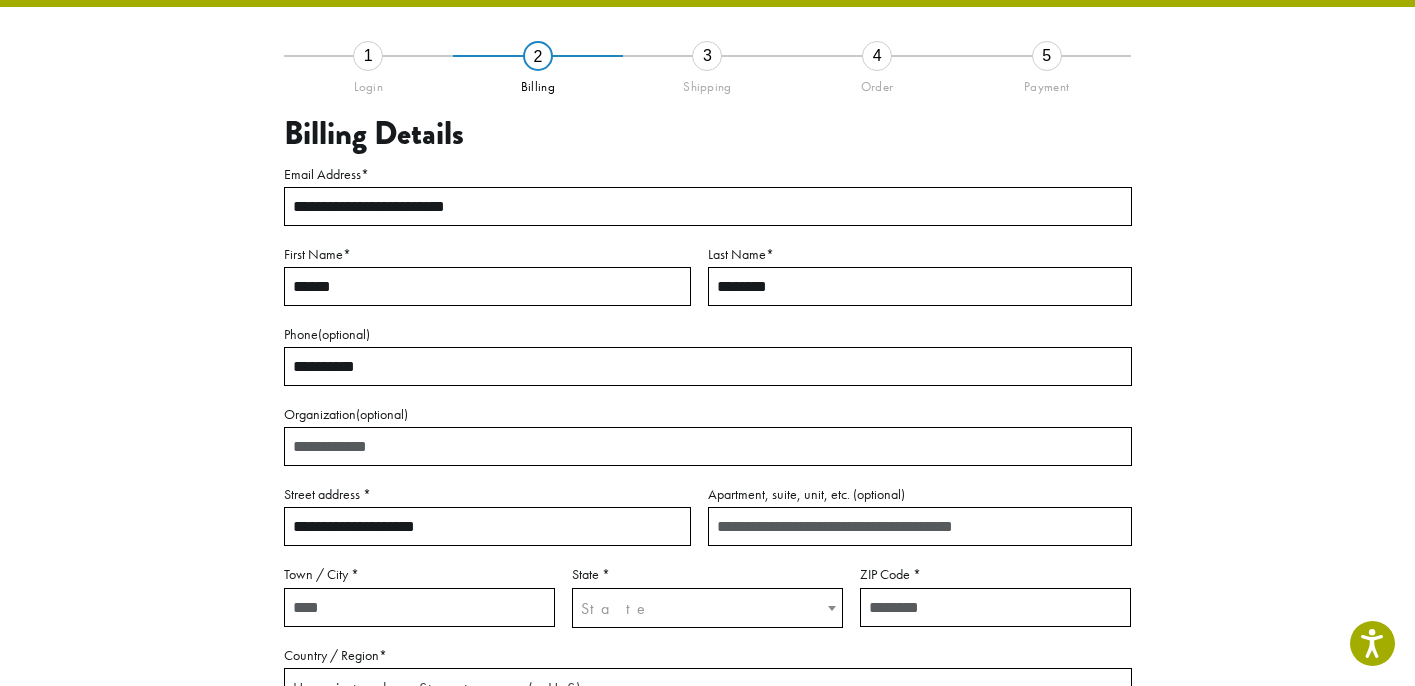 type on "******" 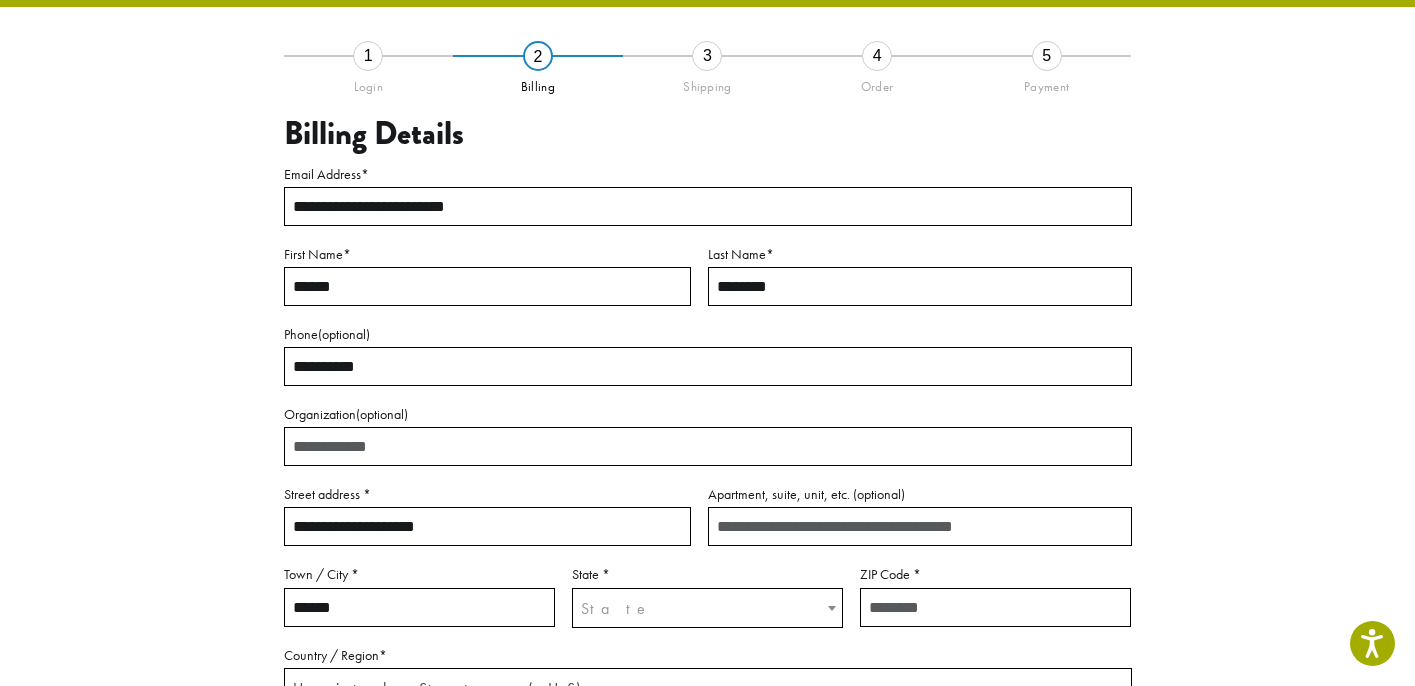 type on "********" 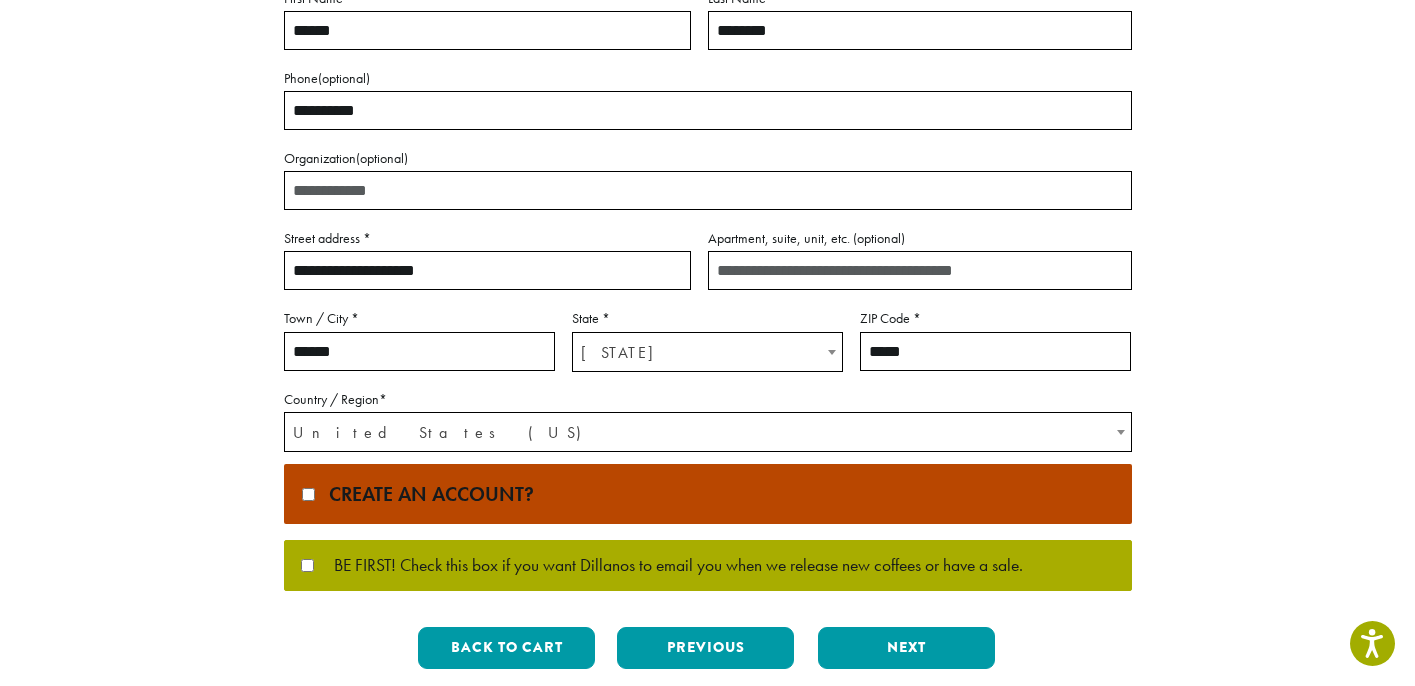 scroll, scrollTop: 401, scrollLeft: 0, axis: vertical 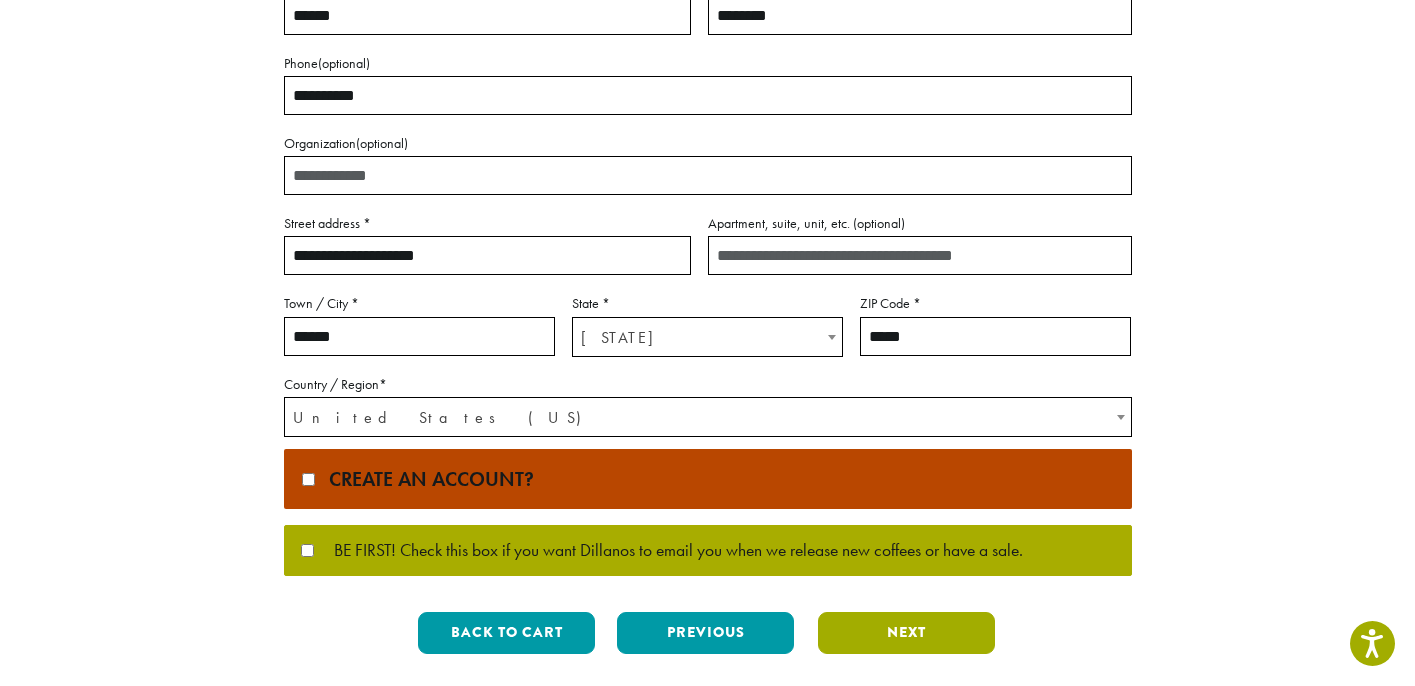 click on "Next" at bounding box center (906, 633) 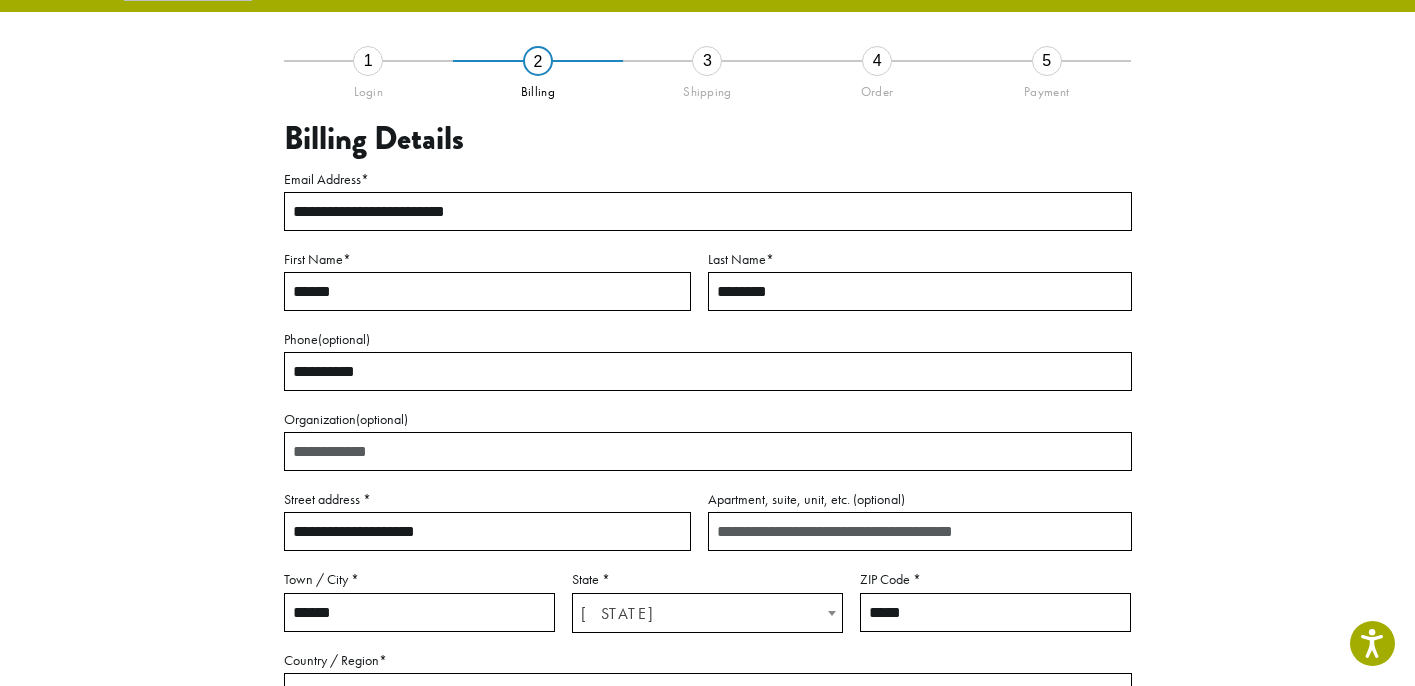 scroll, scrollTop: 114, scrollLeft: 0, axis: vertical 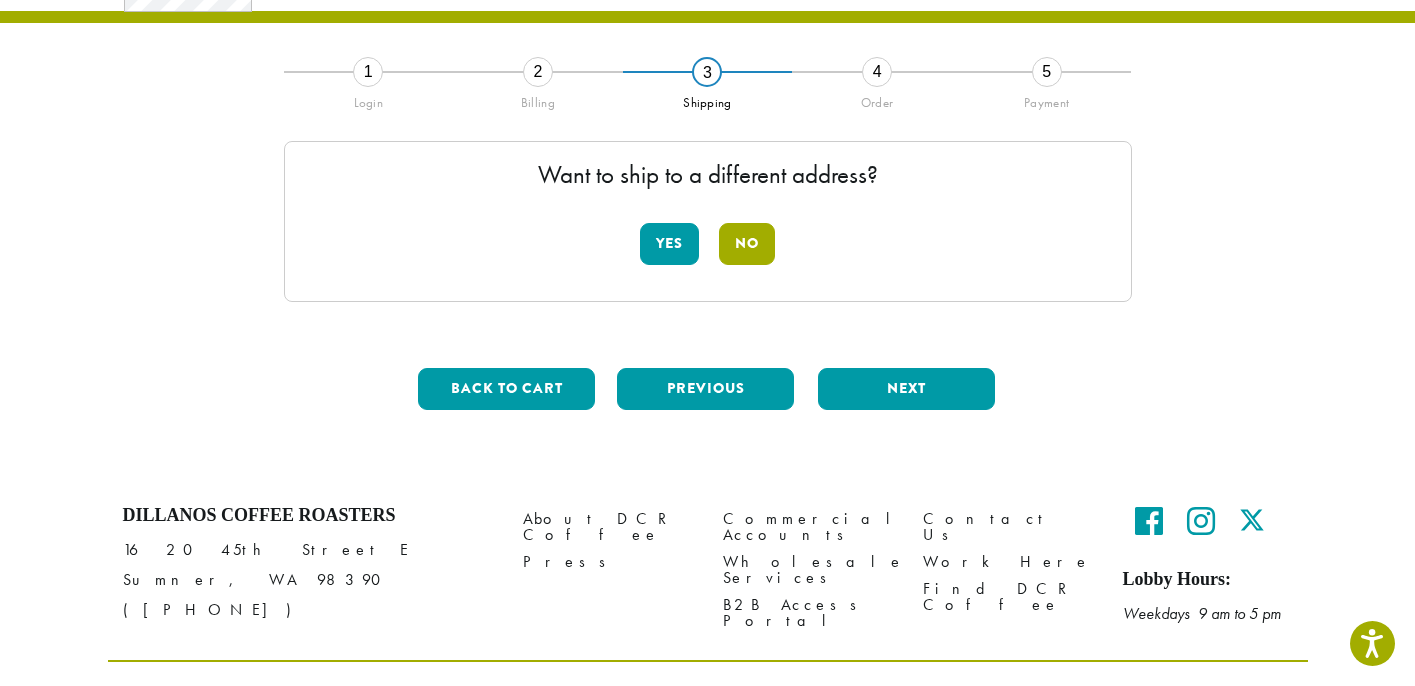 click on "No" at bounding box center (747, 244) 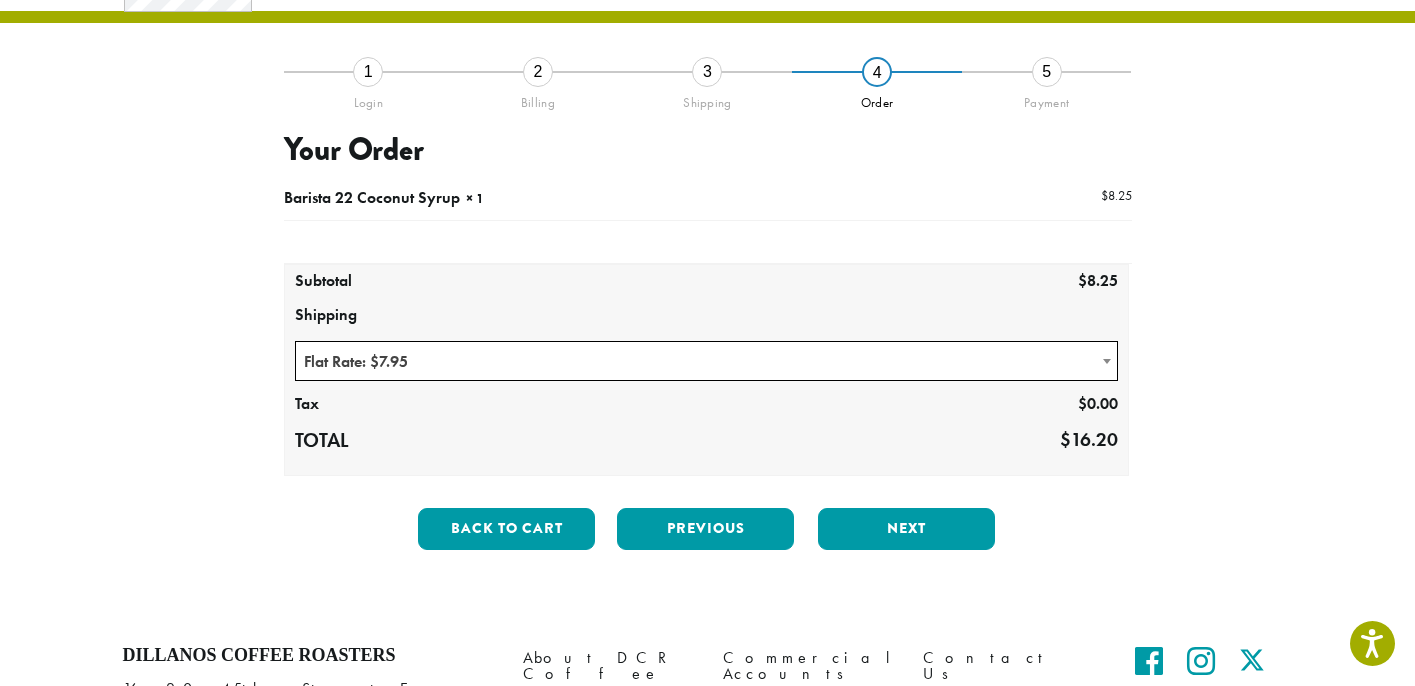 click on "Flat Rate: $7.95" at bounding box center (707, 361) 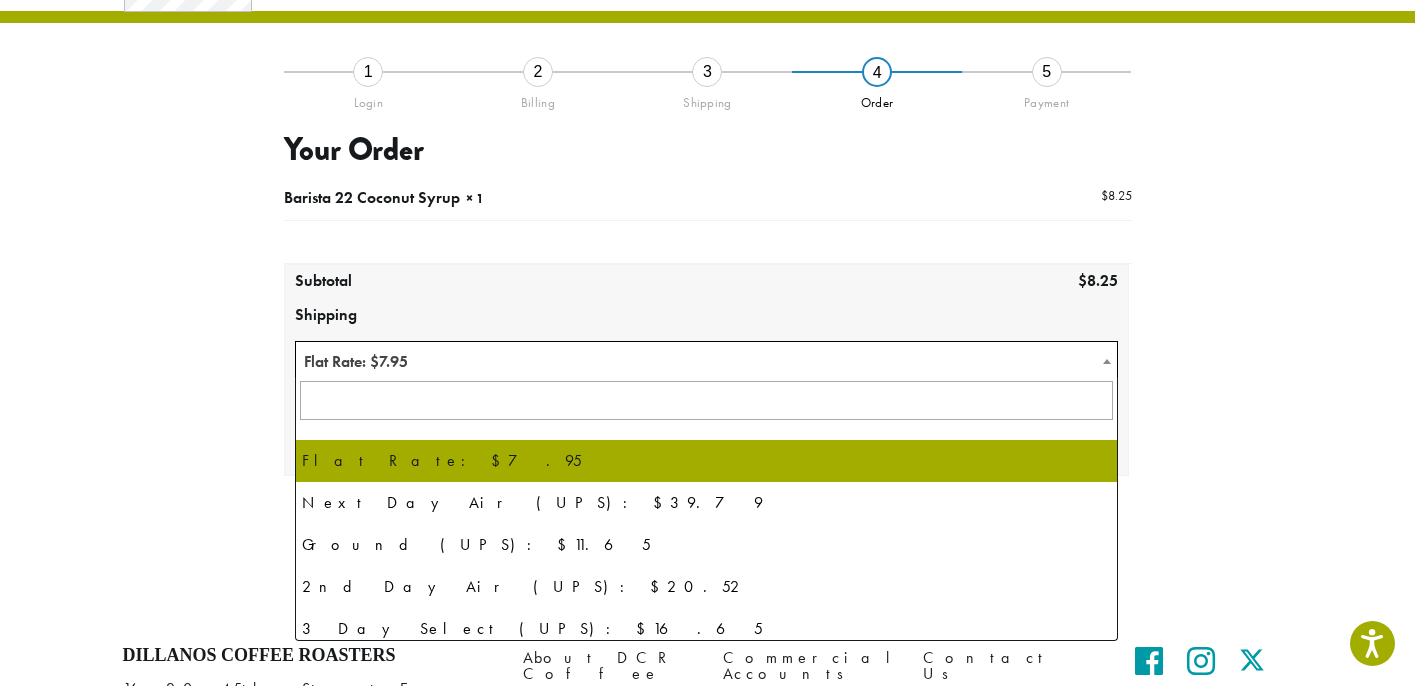 click on "Flat Rate: $7.95" at bounding box center [707, 361] 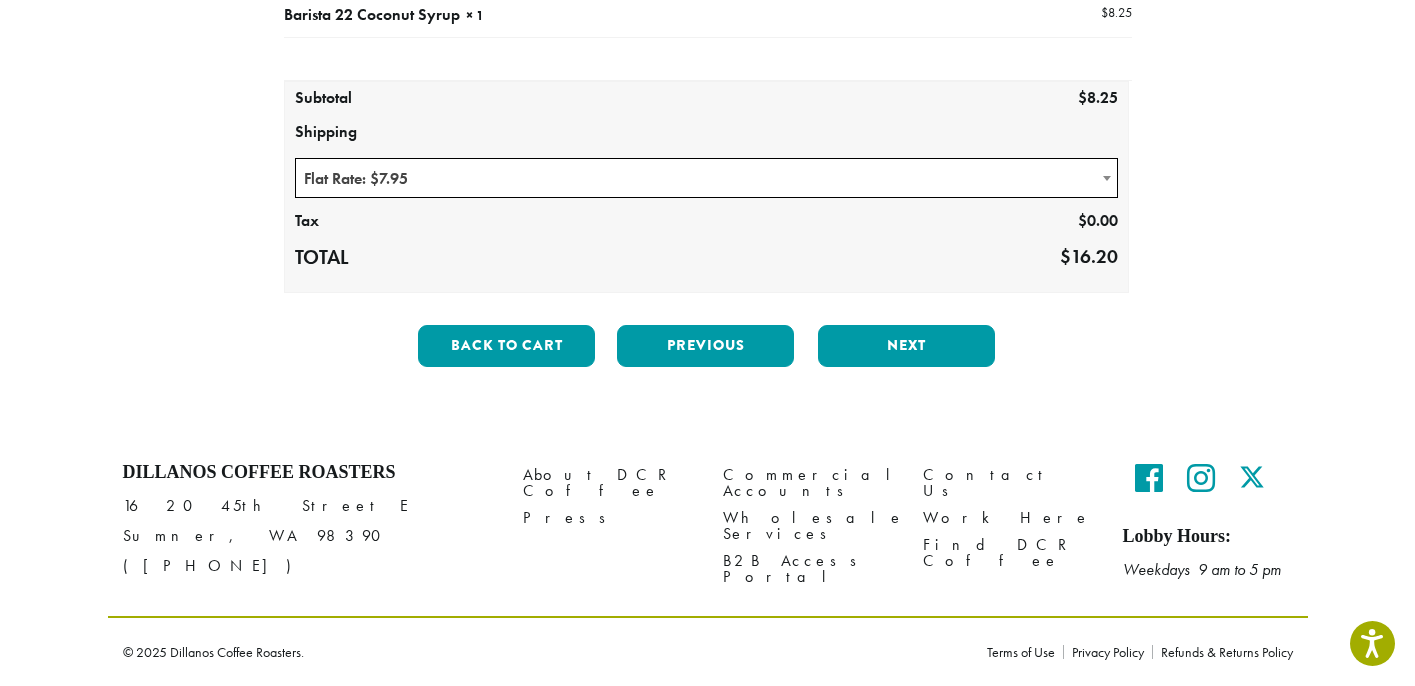 scroll, scrollTop: 0, scrollLeft: 0, axis: both 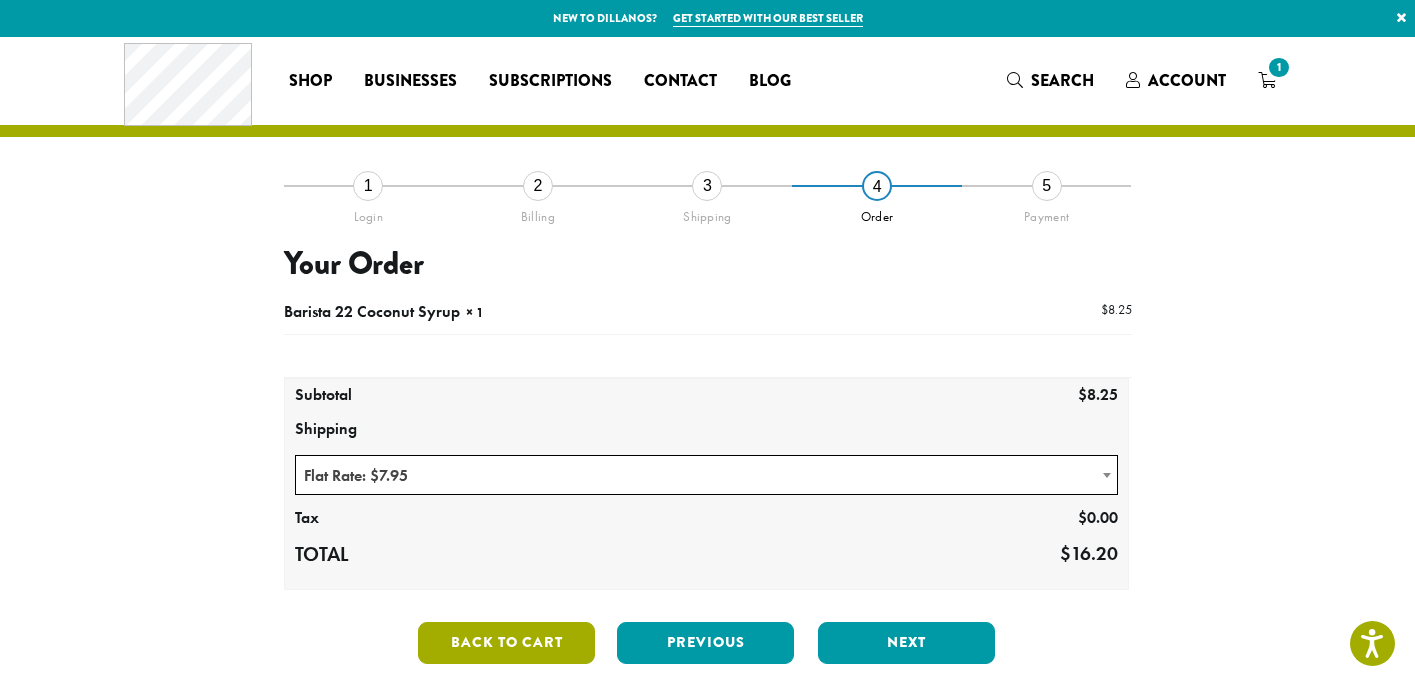 click on "Back to cart" at bounding box center [506, 643] 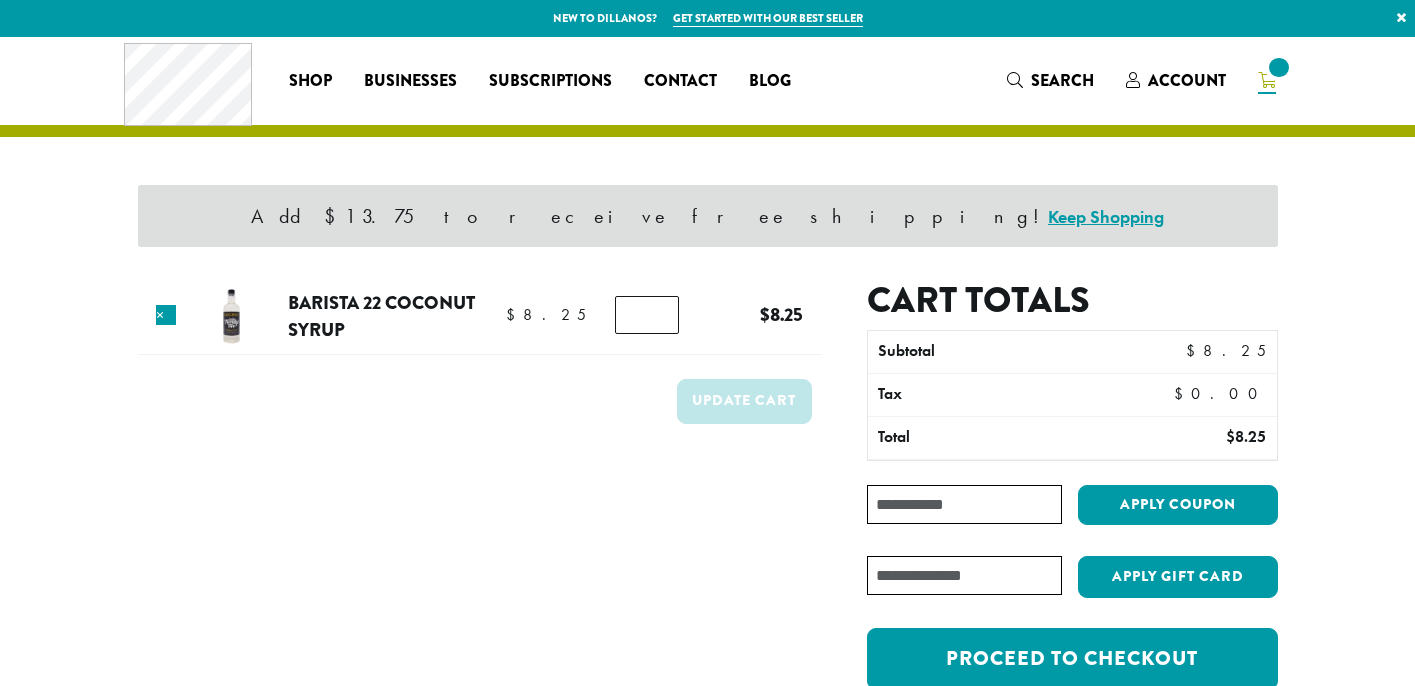 scroll, scrollTop: 0, scrollLeft: 0, axis: both 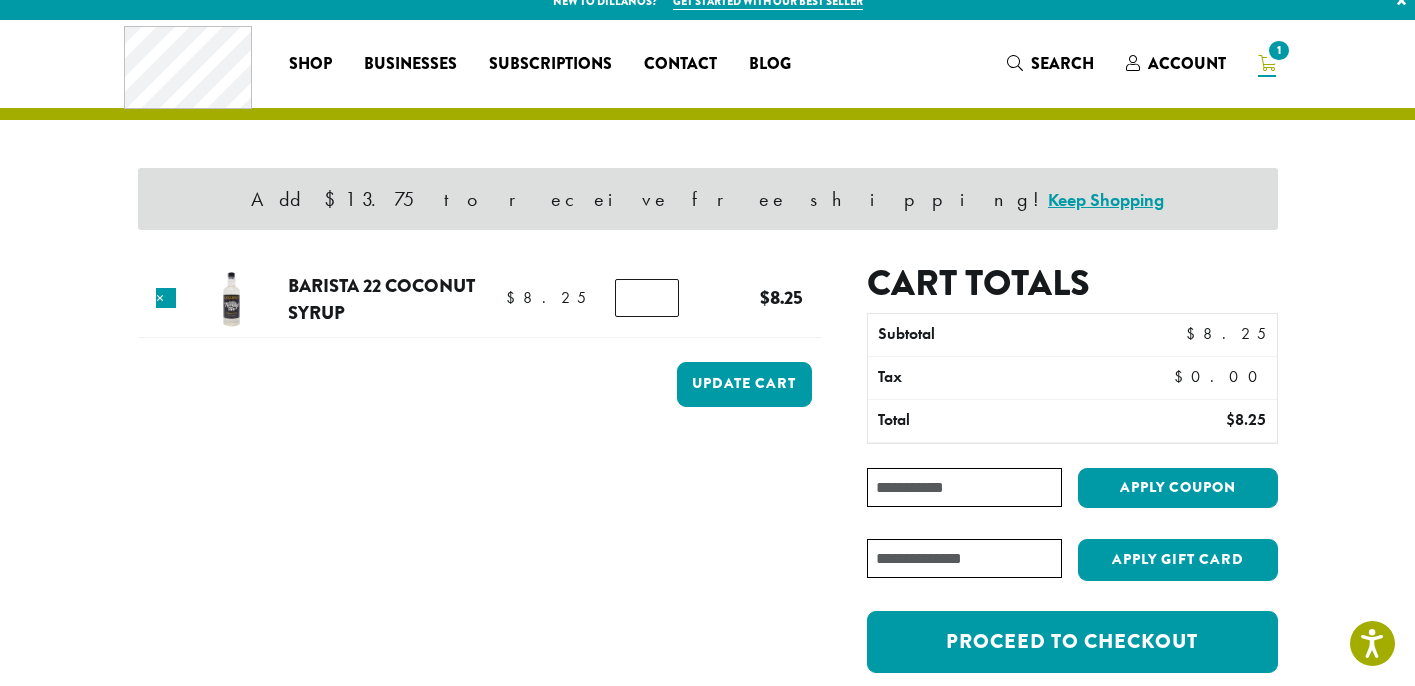 type on "*" 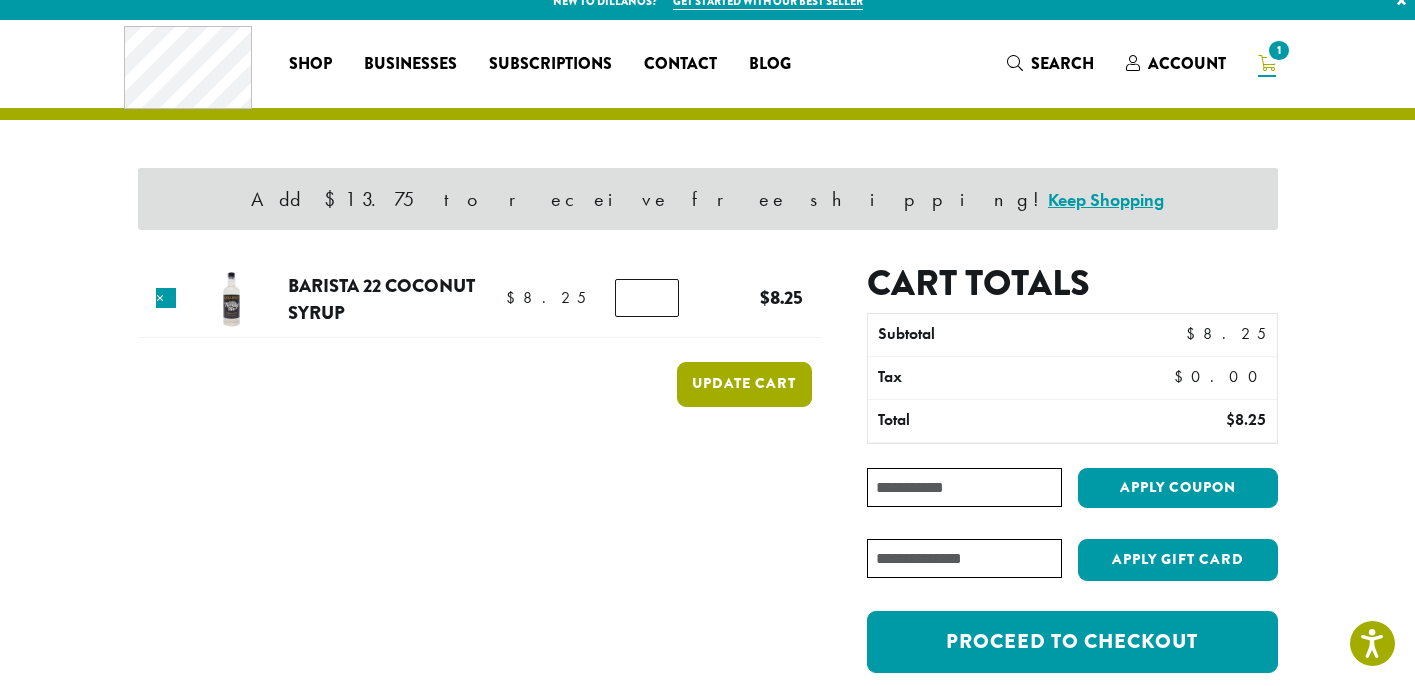 click on "Update cart" at bounding box center (744, 384) 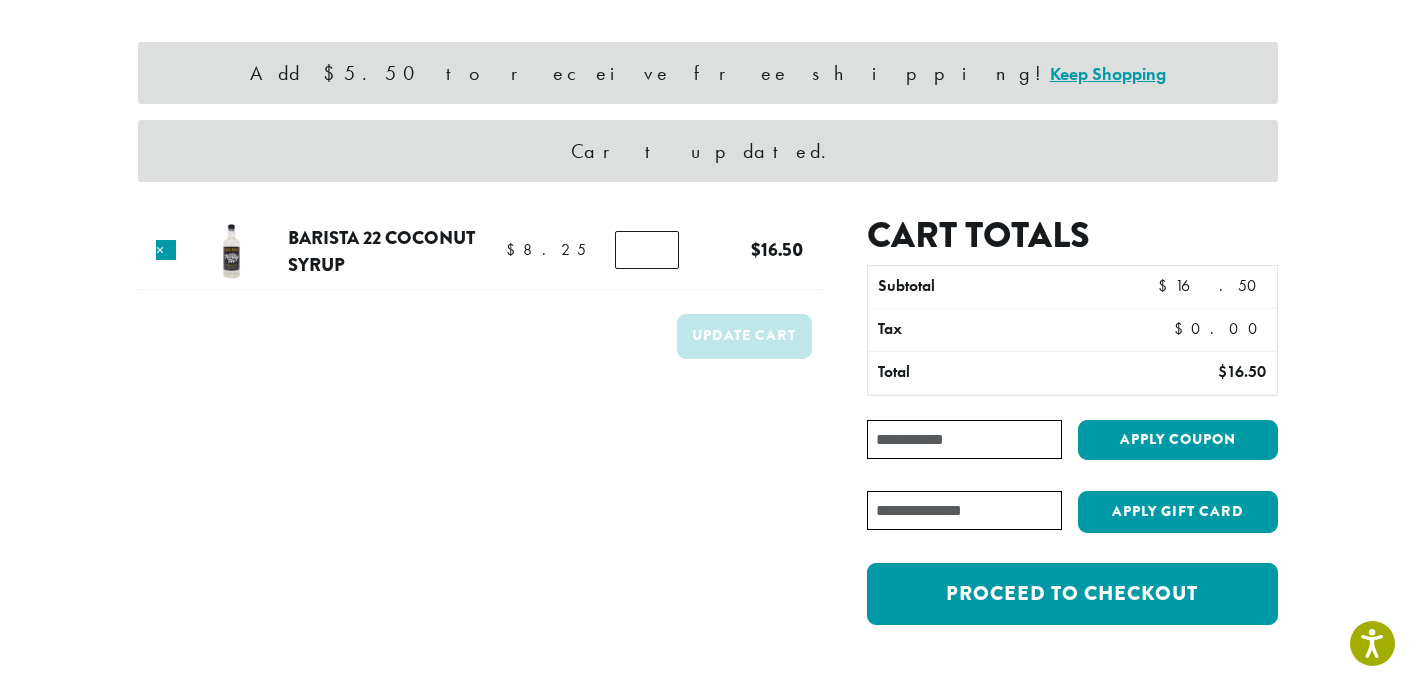 scroll, scrollTop: 172, scrollLeft: 0, axis: vertical 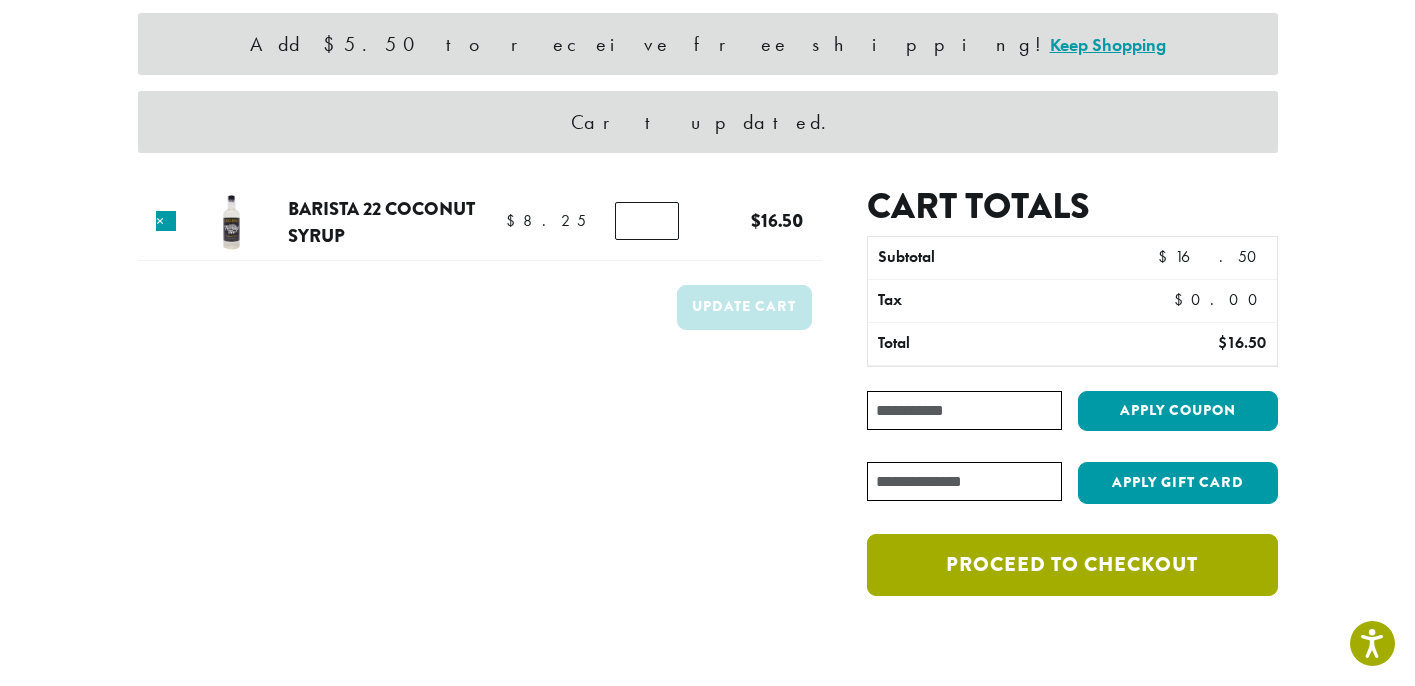 click on "Proceed to checkout" at bounding box center (1072, 565) 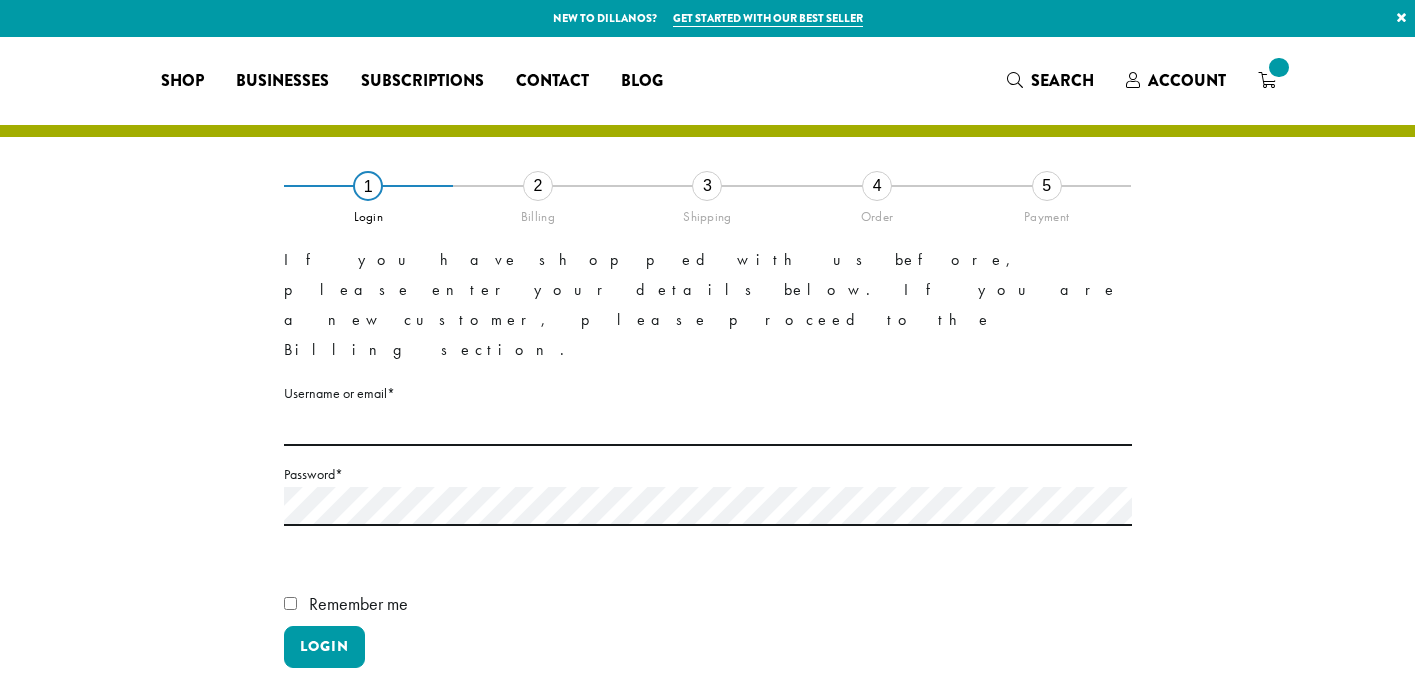 select on "**" 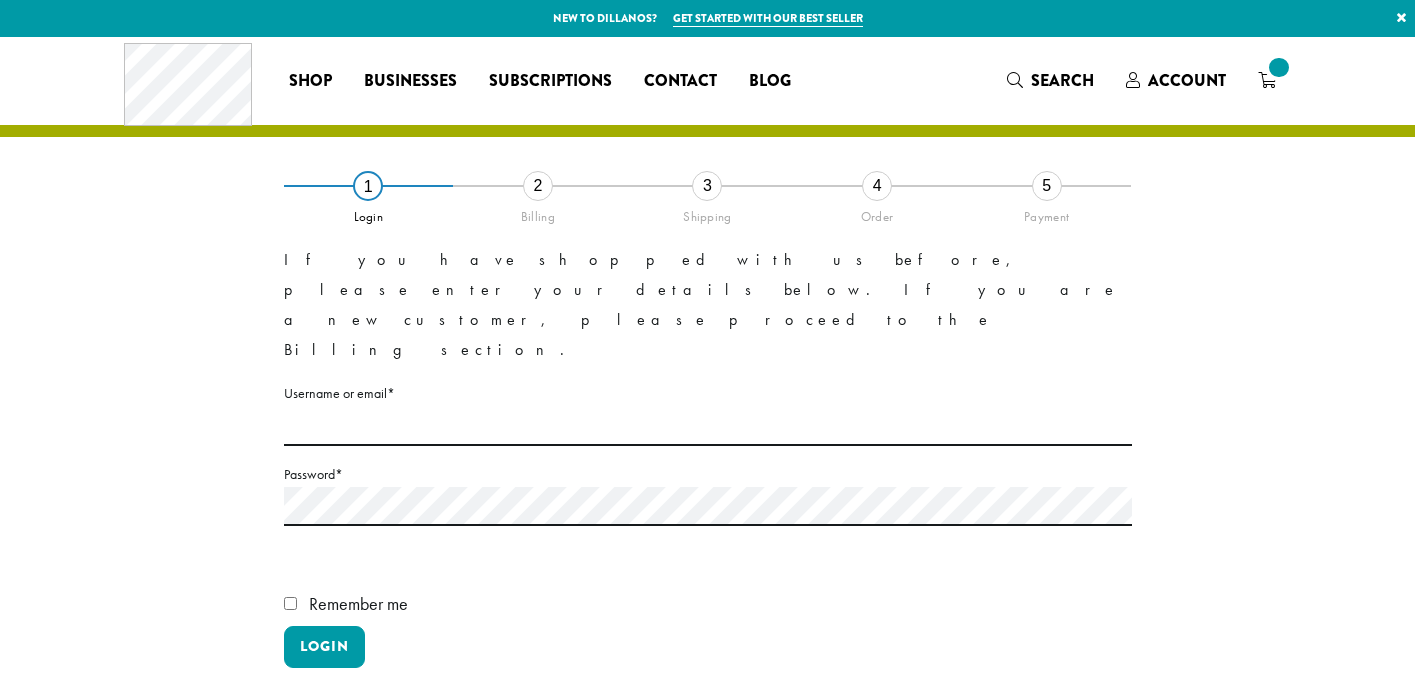 scroll, scrollTop: 0, scrollLeft: 0, axis: both 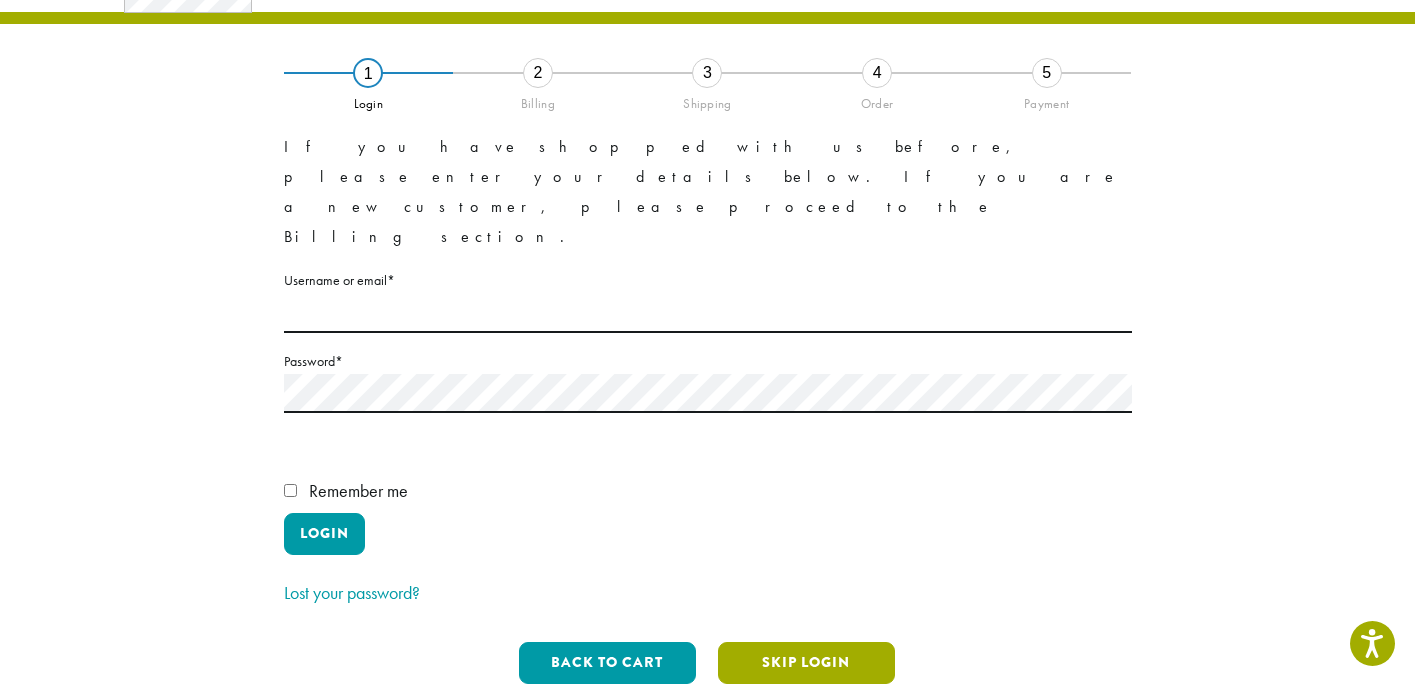 click on "Skip Login" at bounding box center [806, 663] 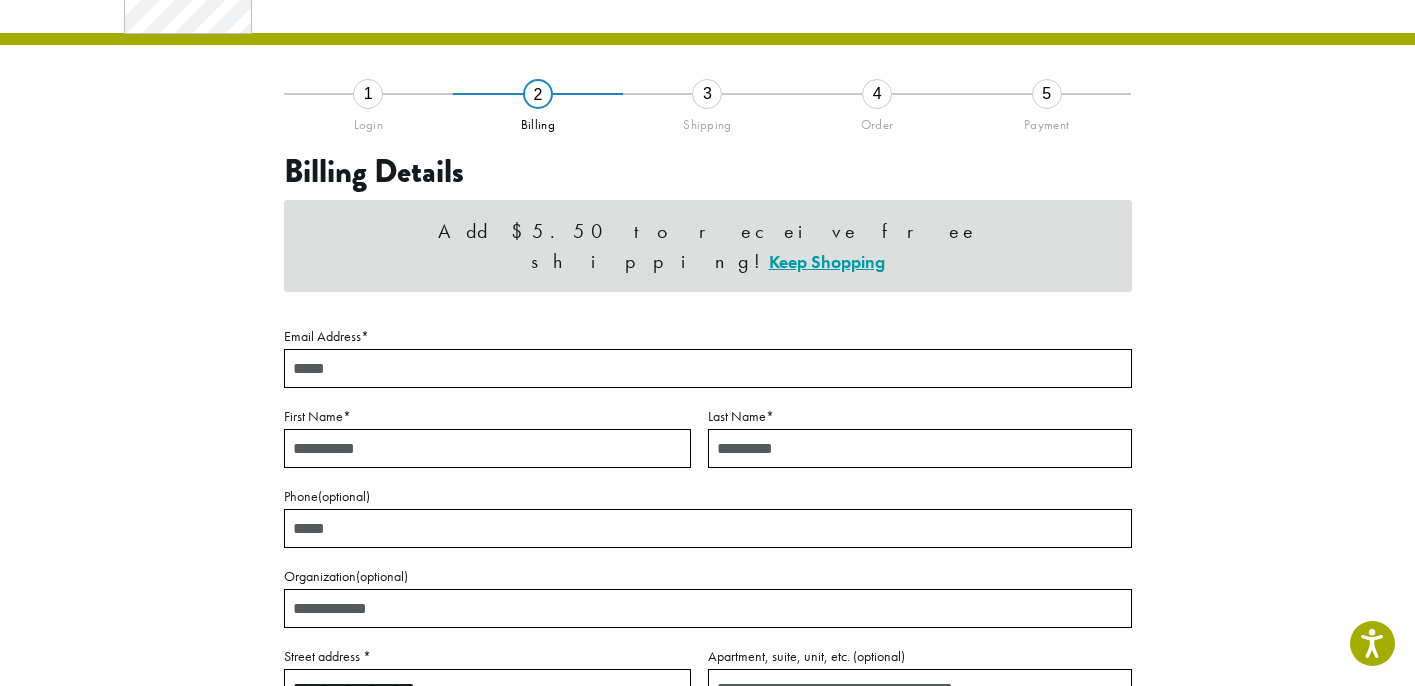 scroll, scrollTop: 0, scrollLeft: 0, axis: both 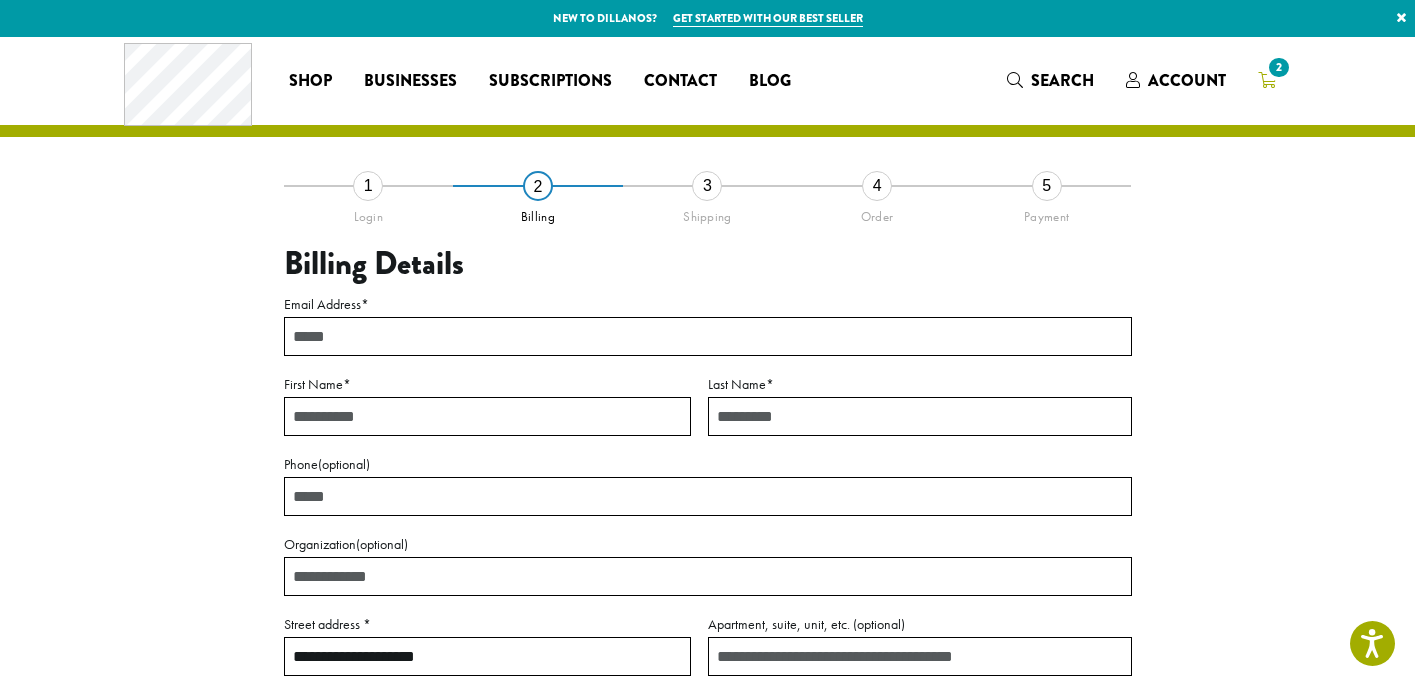 click on "2" at bounding box center (1278, 67) 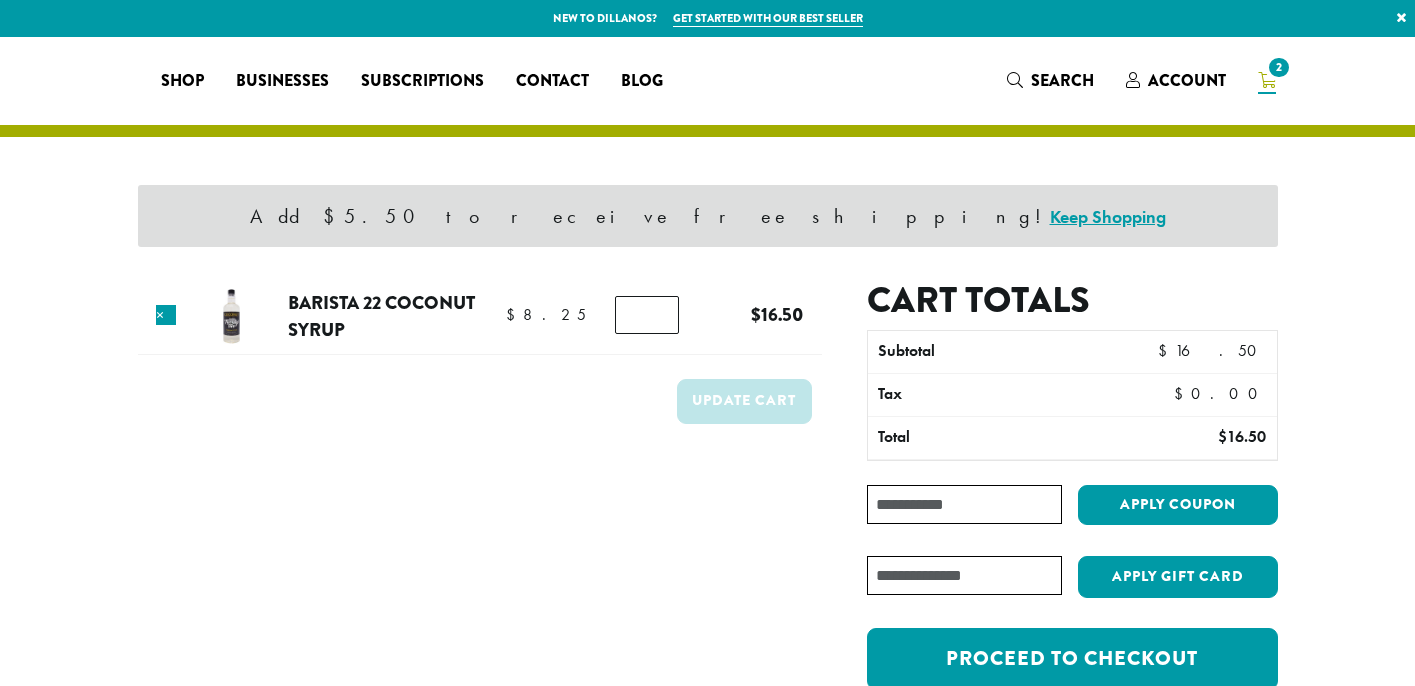 scroll, scrollTop: 0, scrollLeft: 0, axis: both 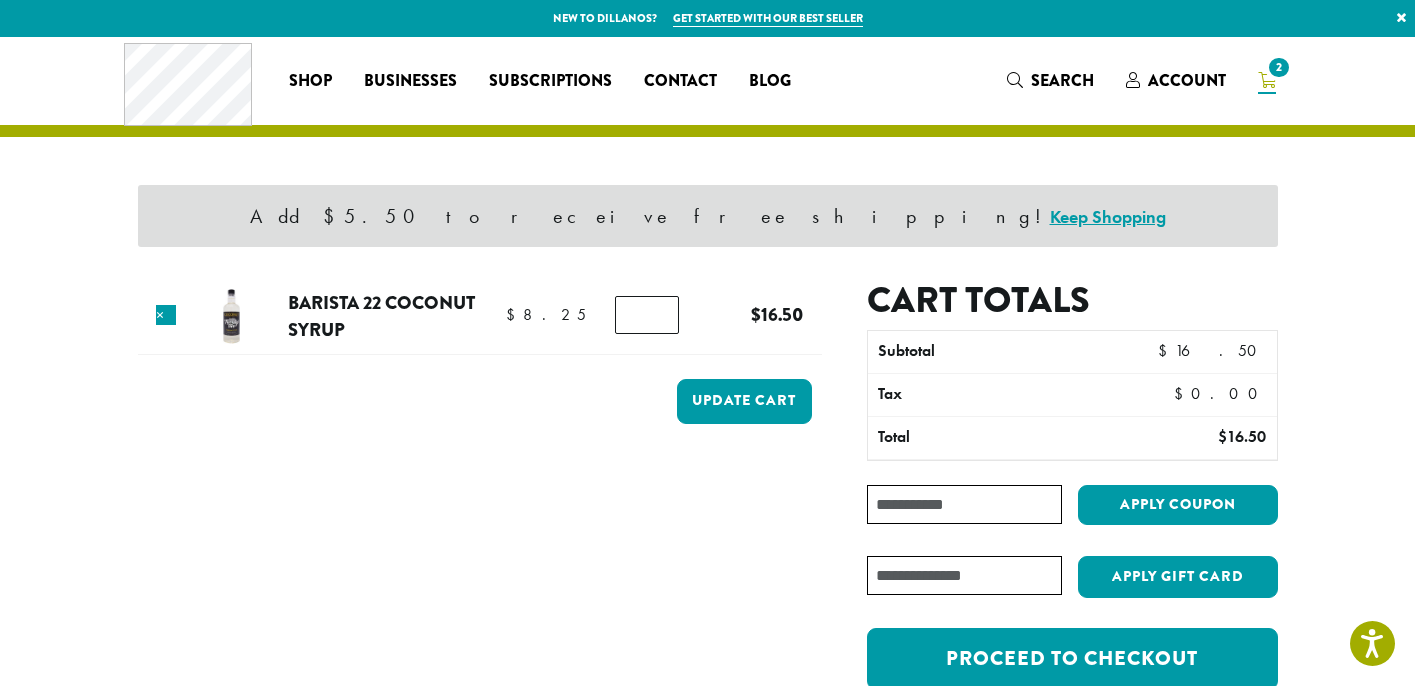 type on "*" 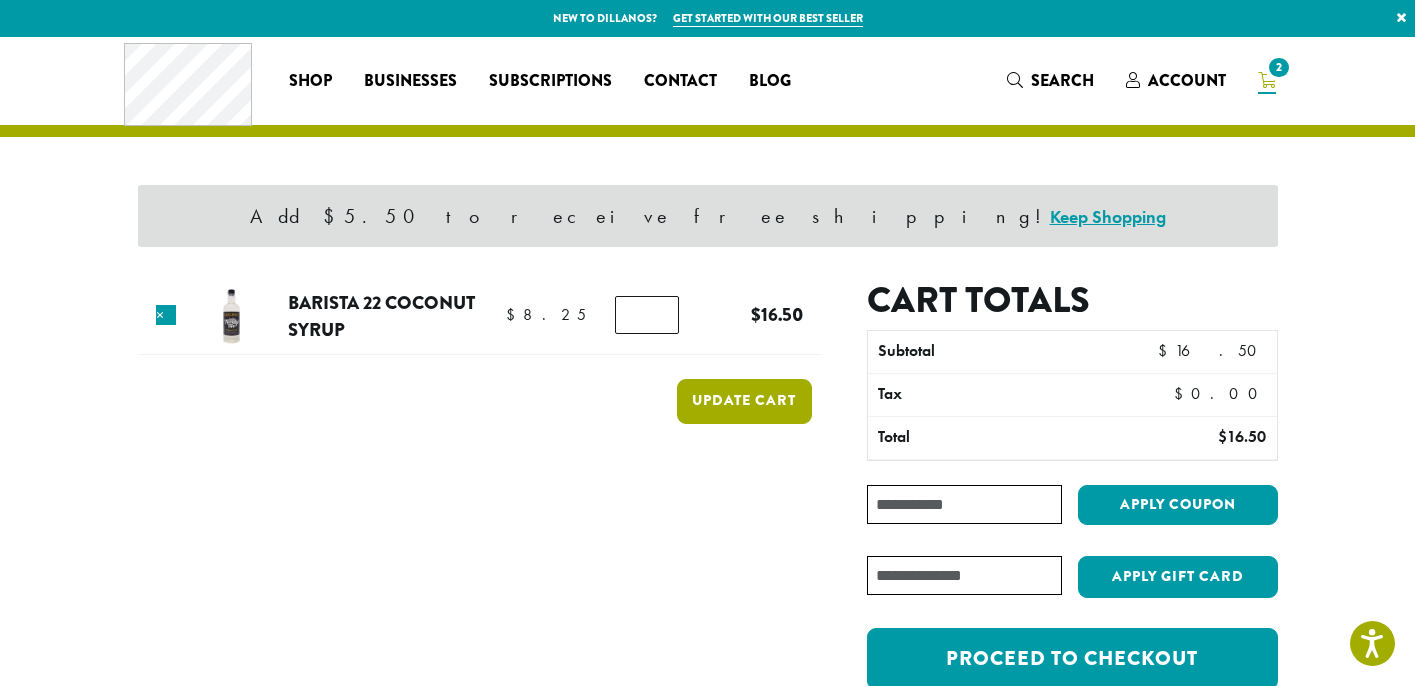 click on "Update cart" at bounding box center (744, 401) 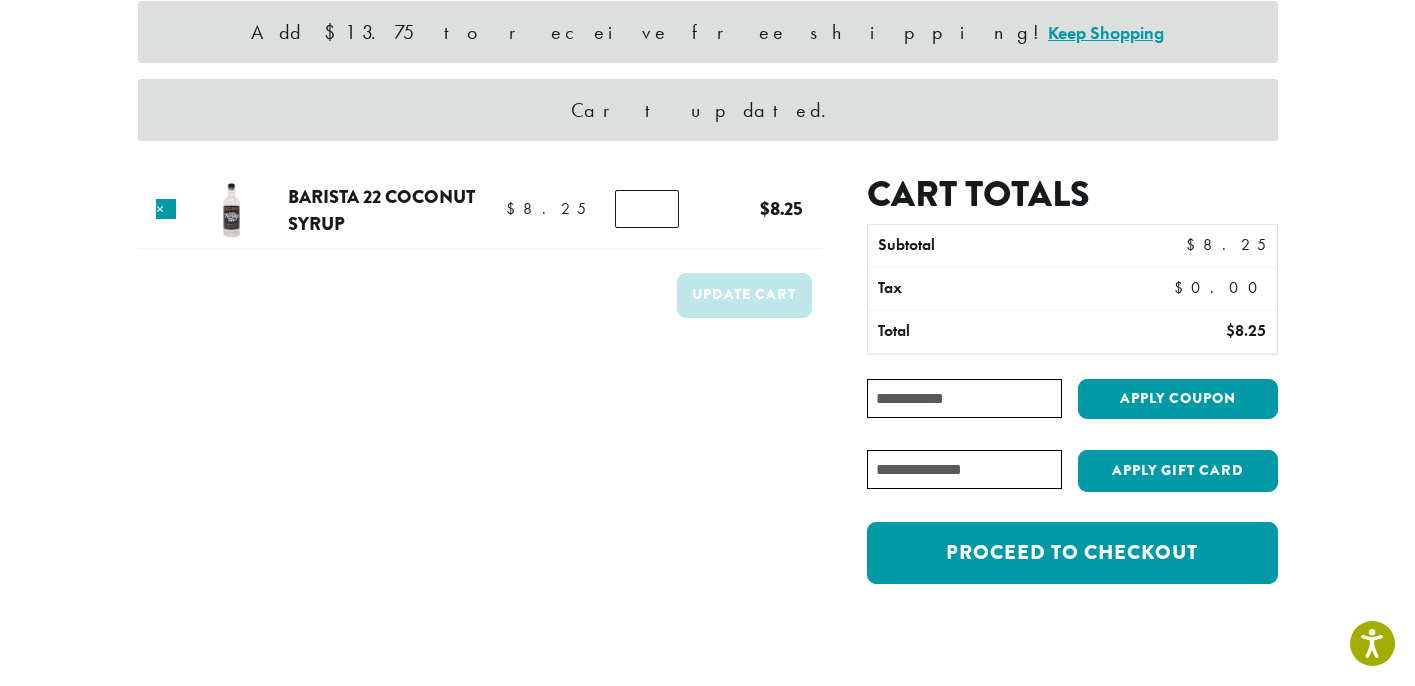 scroll, scrollTop: 212, scrollLeft: 0, axis: vertical 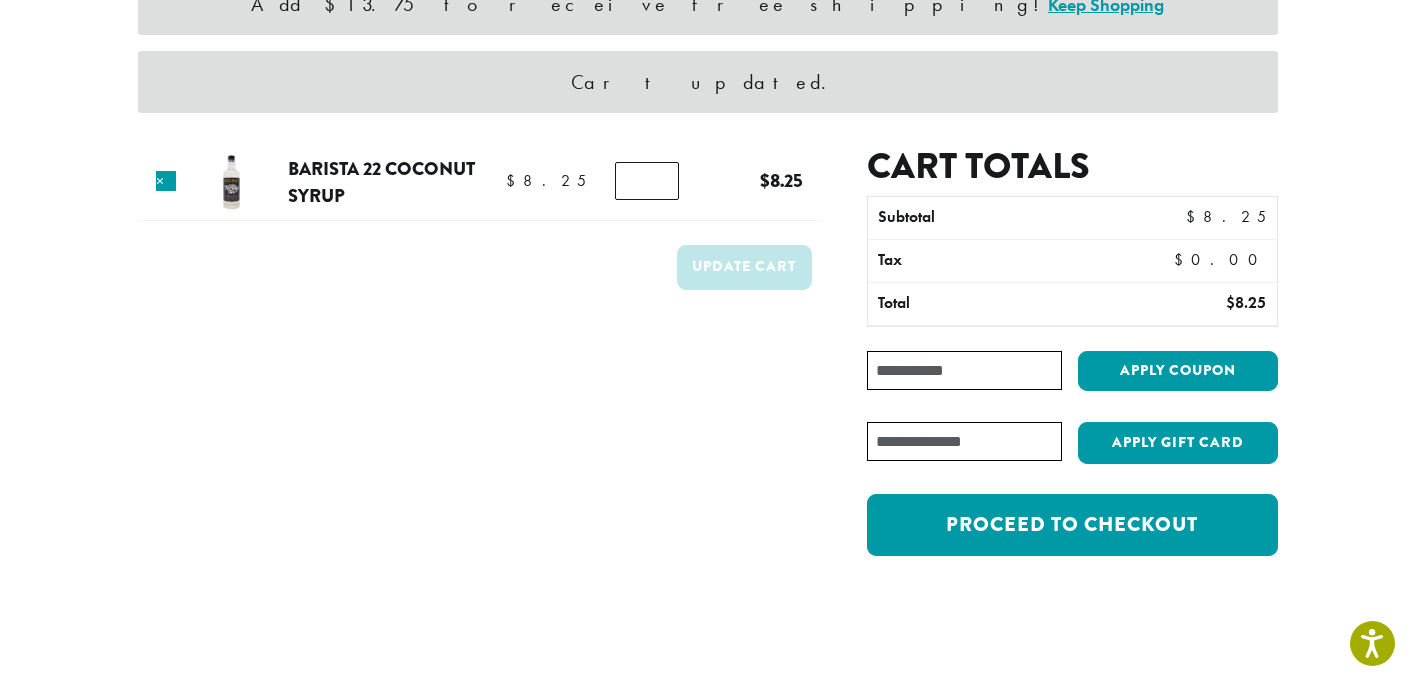 click on "Cart totals
Subtotal
$ 8.25
Tax
$ 0.00
Total
$ 8.25
Coupon:     Apply coupon
Have a gift card?
Apply Gift Card
Proceed to checkout" at bounding box center (1072, 361) 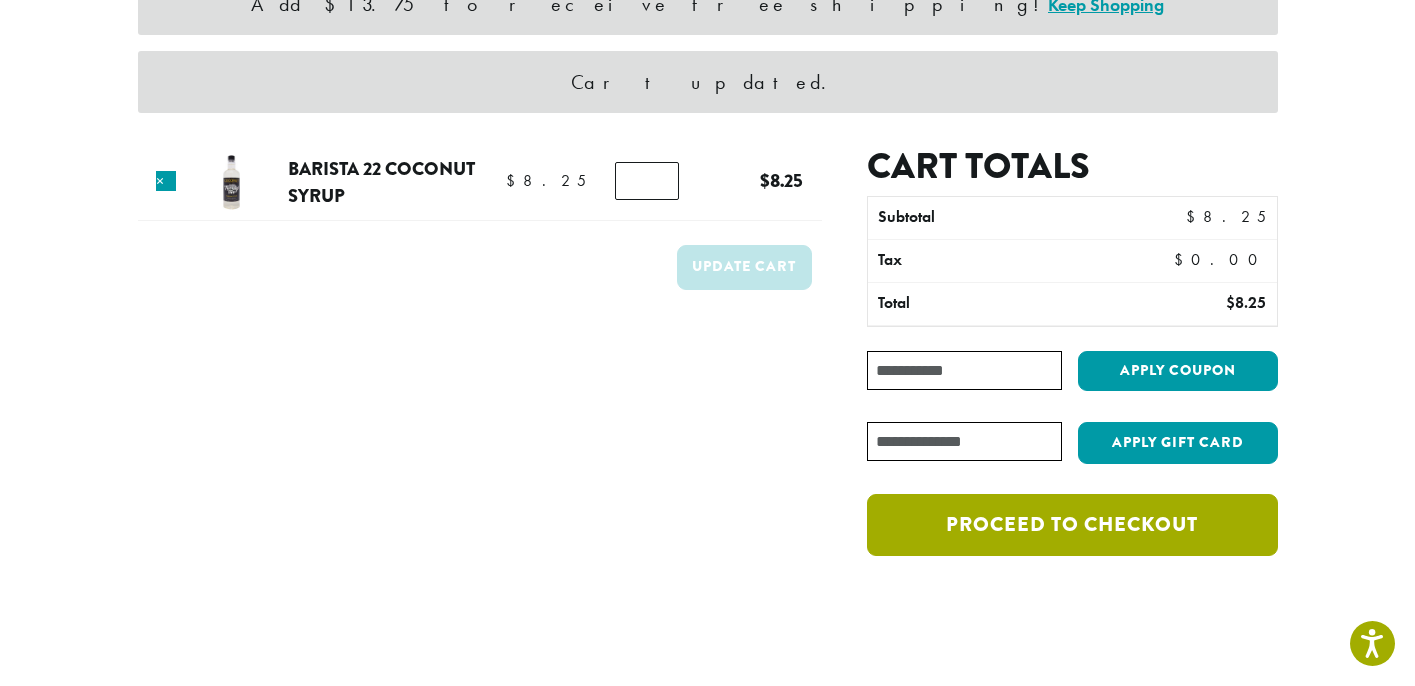 click on "Proceed to checkout" at bounding box center [1072, 525] 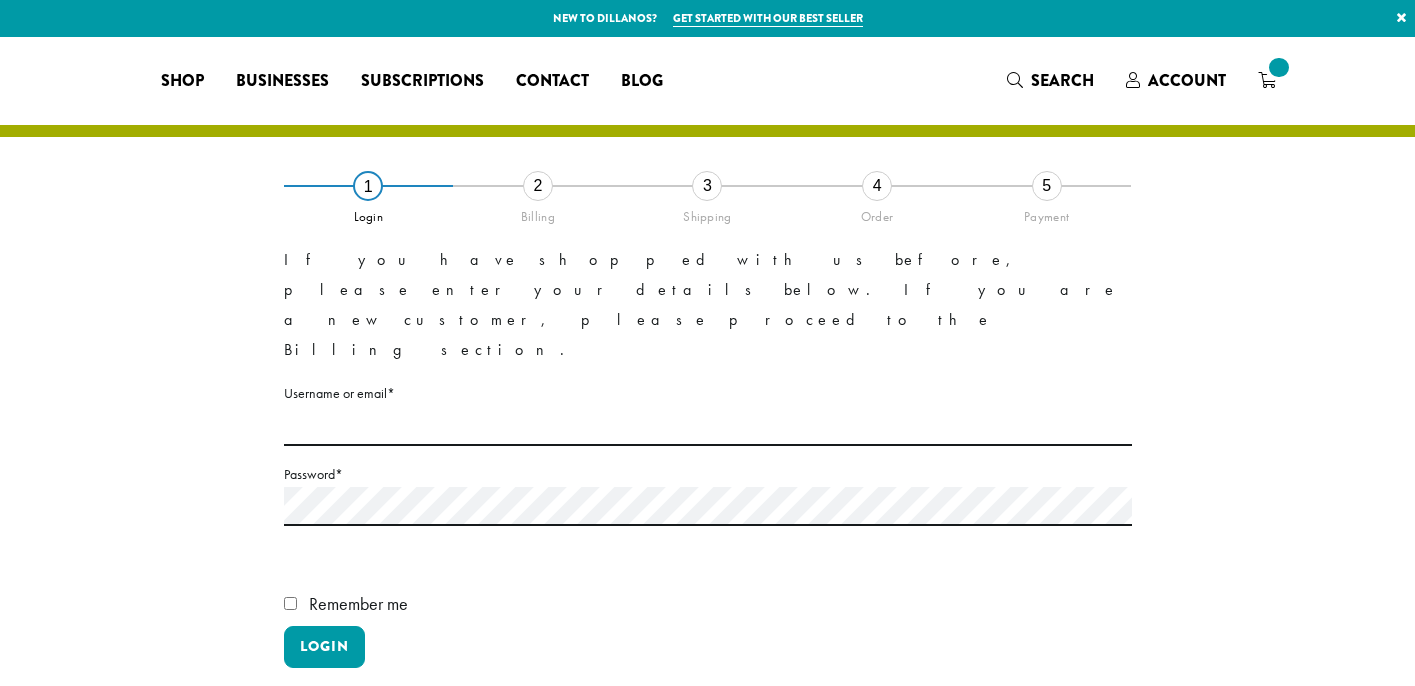 select on "**" 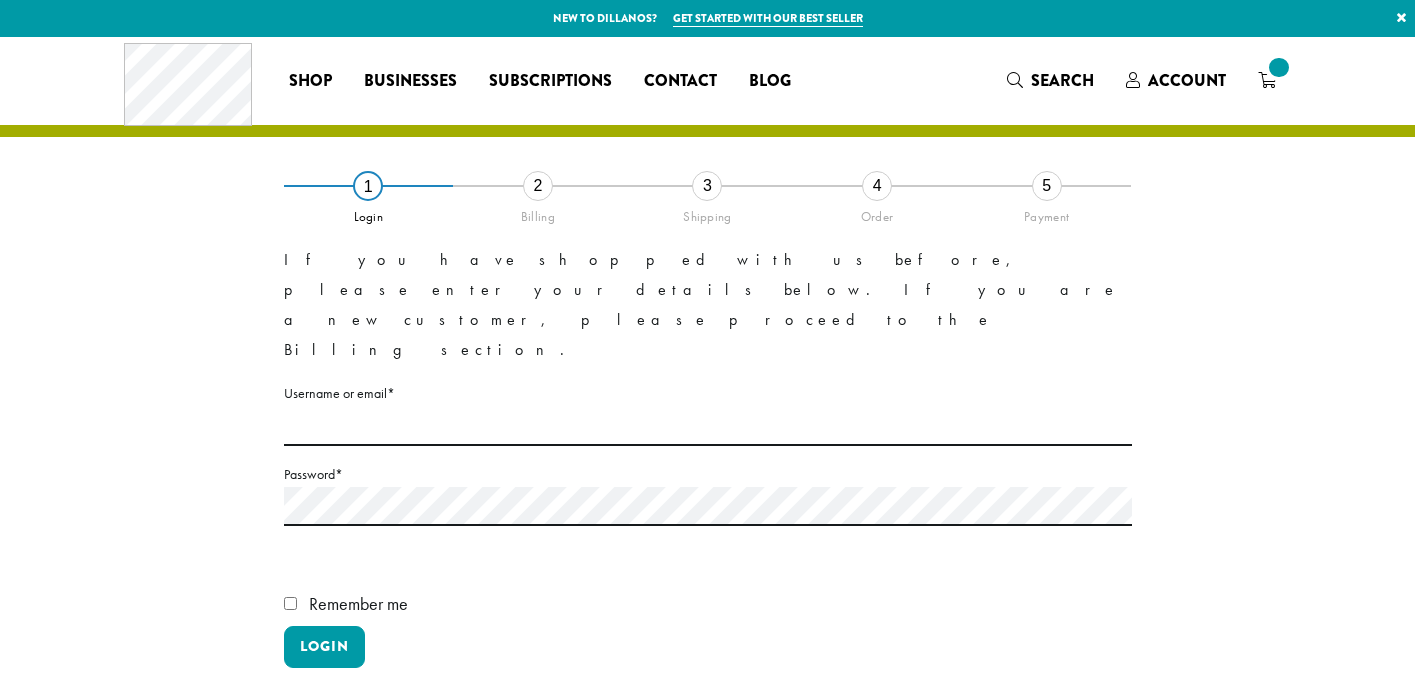 scroll, scrollTop: 0, scrollLeft: 0, axis: both 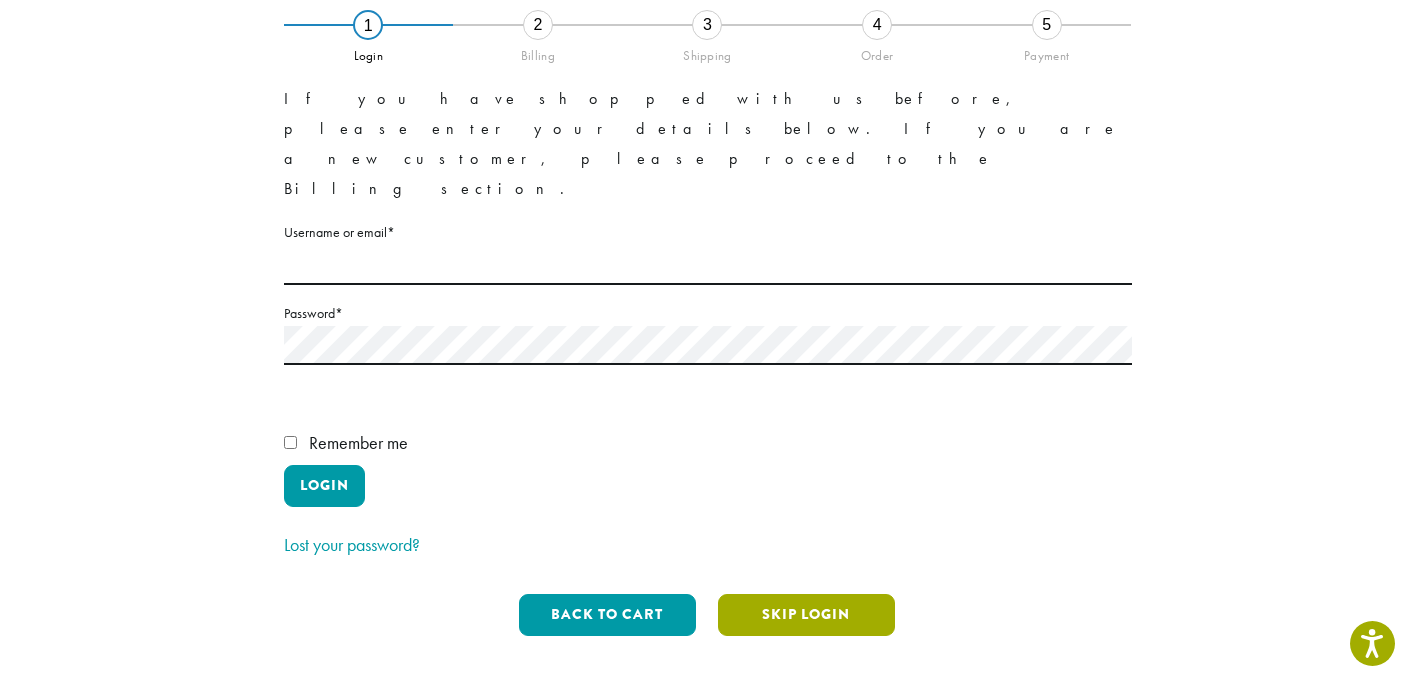 click on "Skip Login" at bounding box center (806, 615) 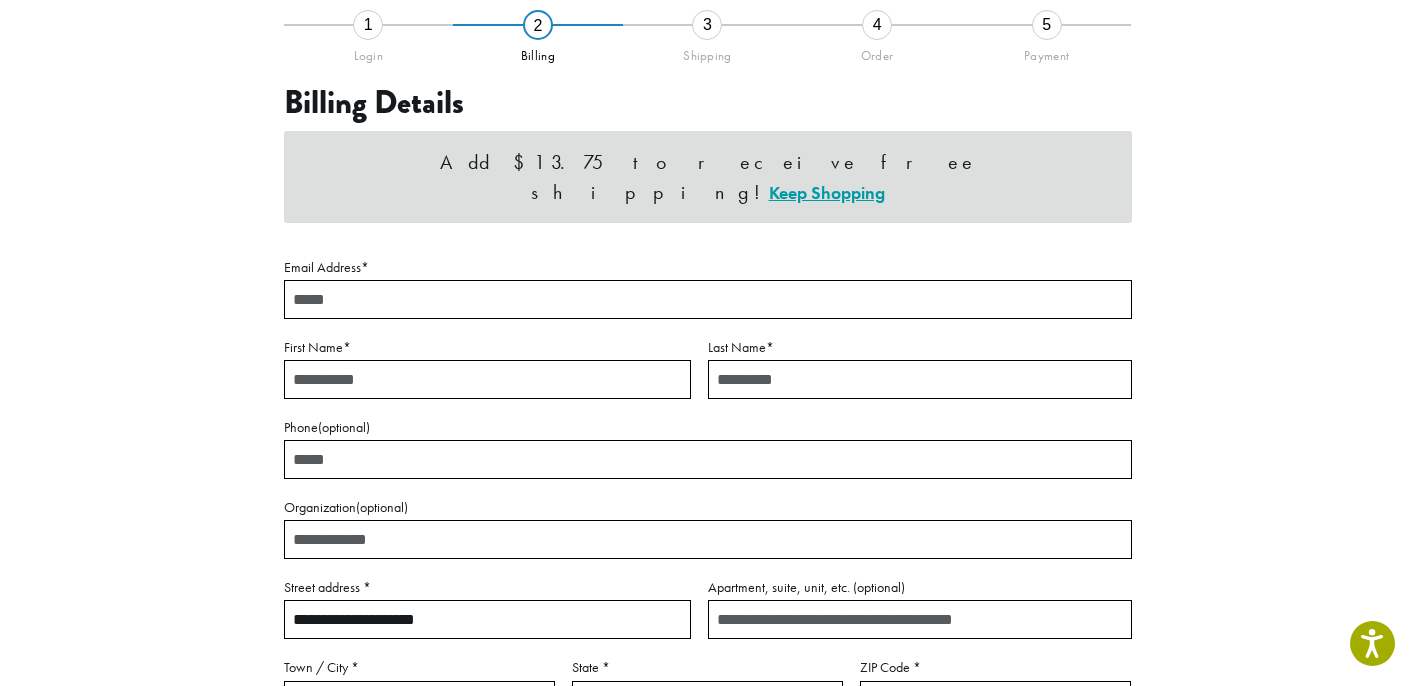 click on "Email Address  *" at bounding box center [708, 299] 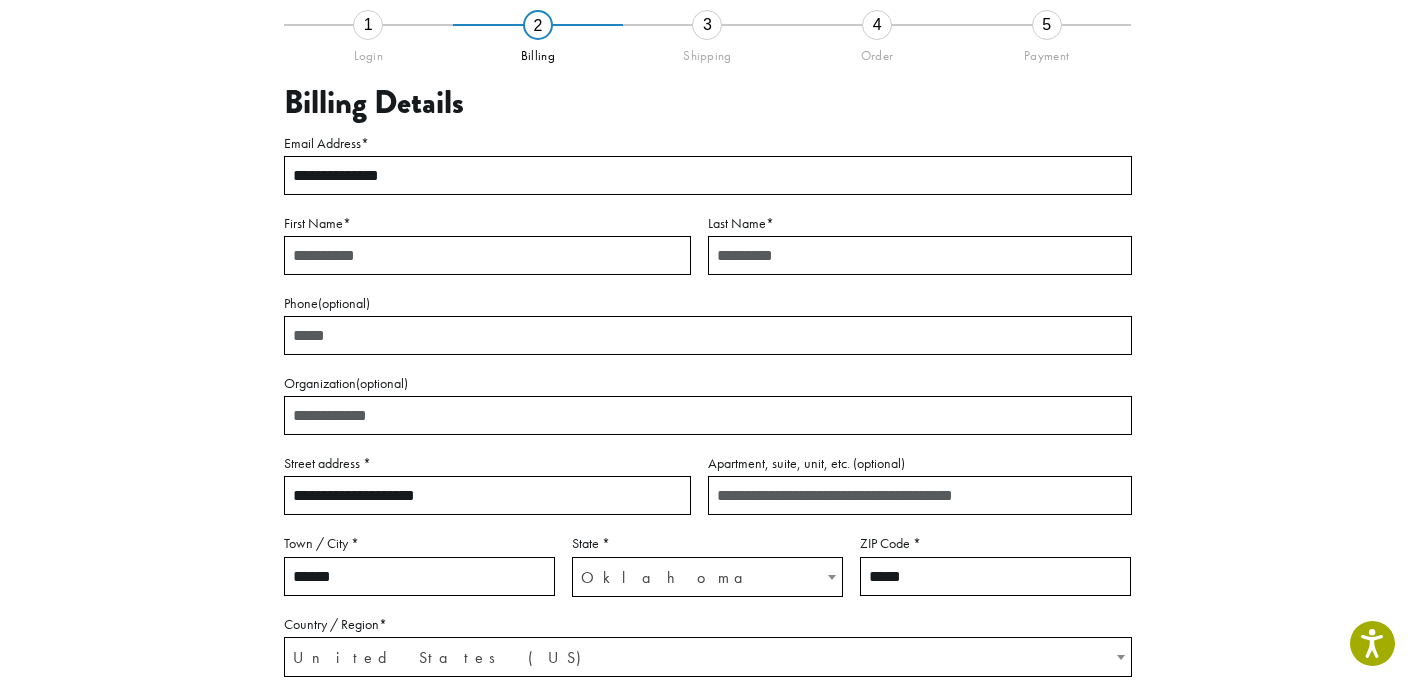 type on "**********" 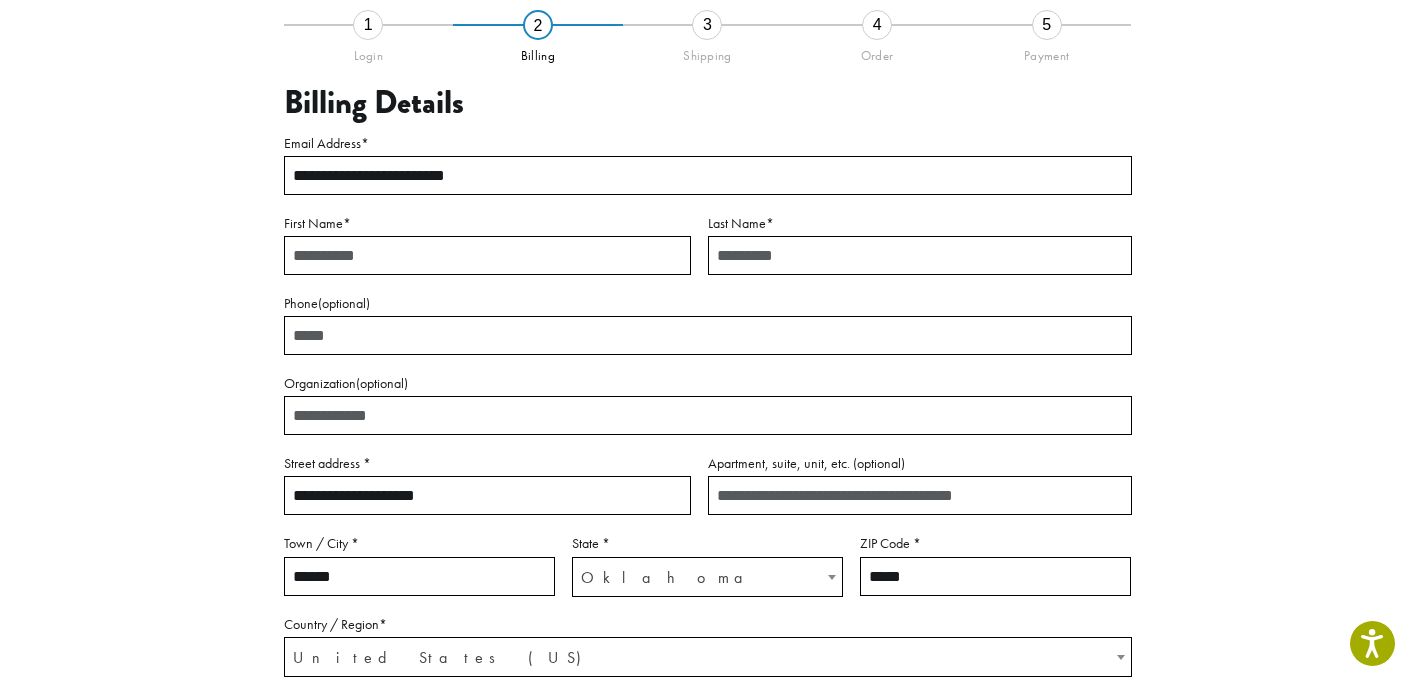 type on "******" 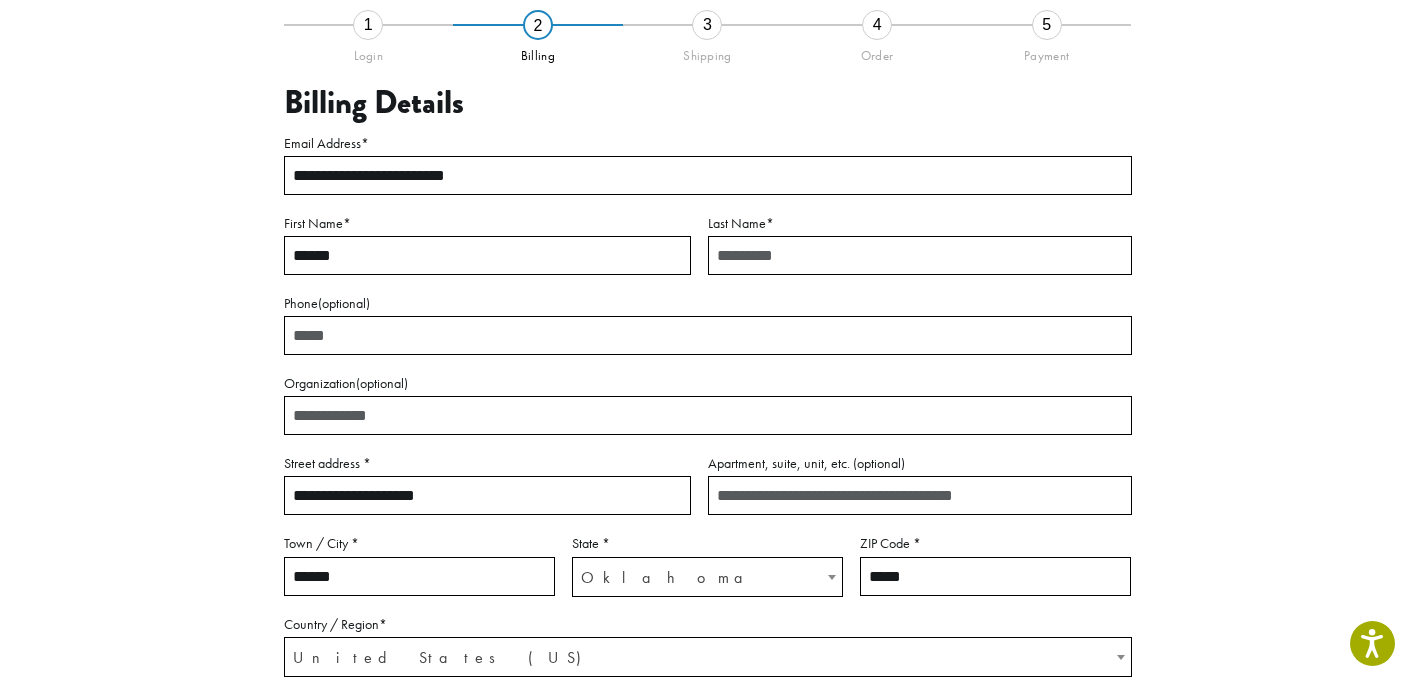 type on "********" 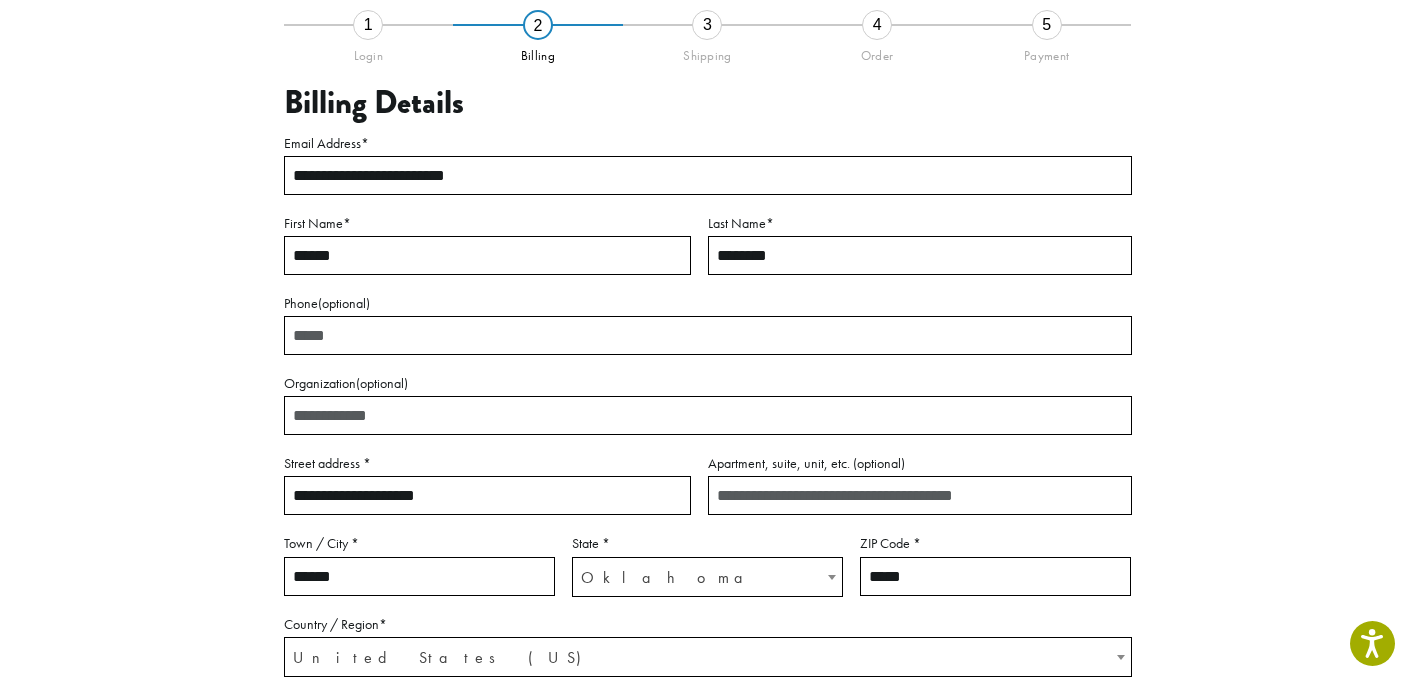 type on "**********" 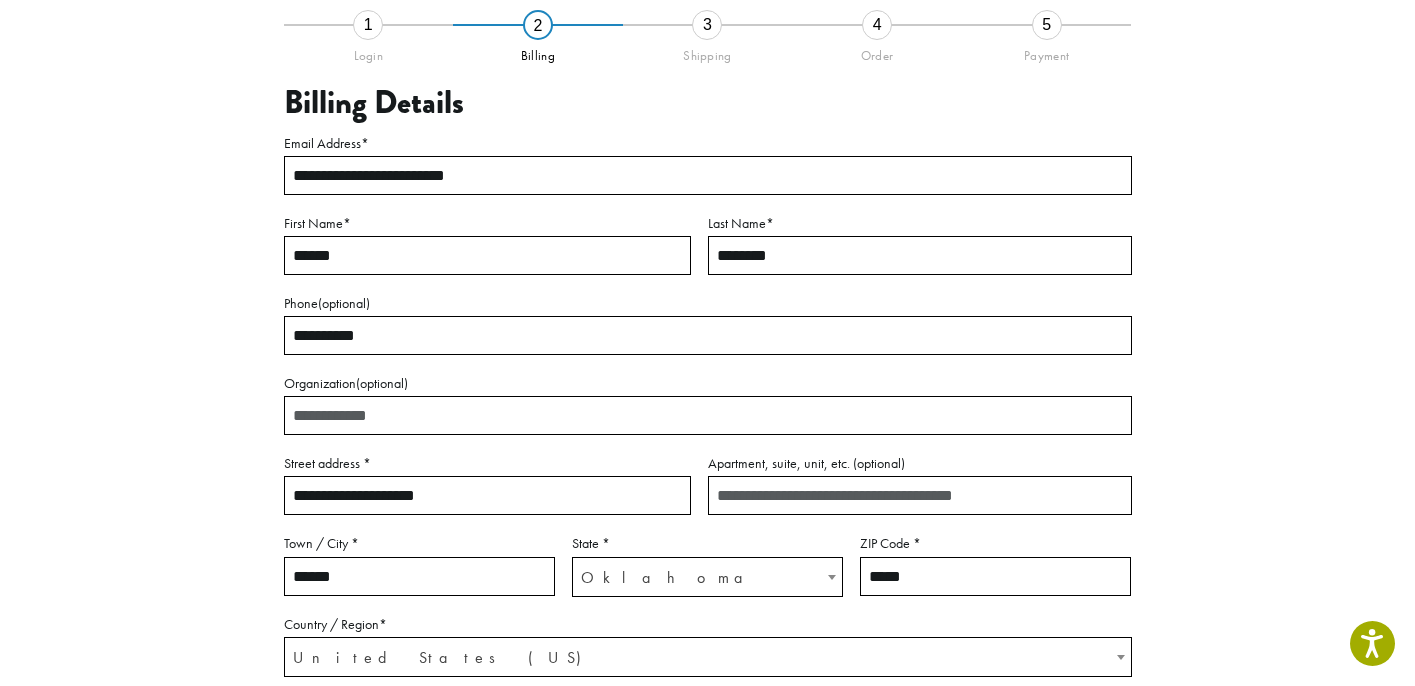 drag, startPoint x: 799, startPoint y: 260, endPoint x: 598, endPoint y: 260, distance: 201 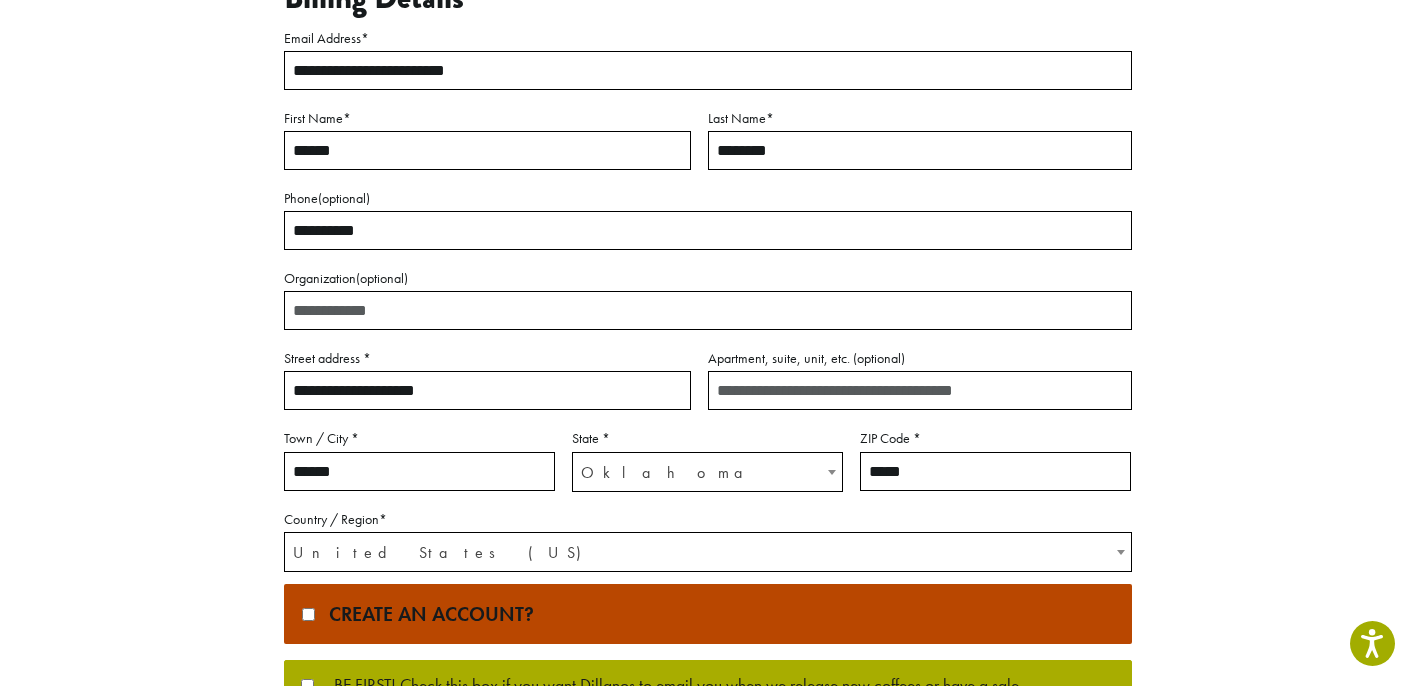scroll, scrollTop: 295, scrollLeft: 0, axis: vertical 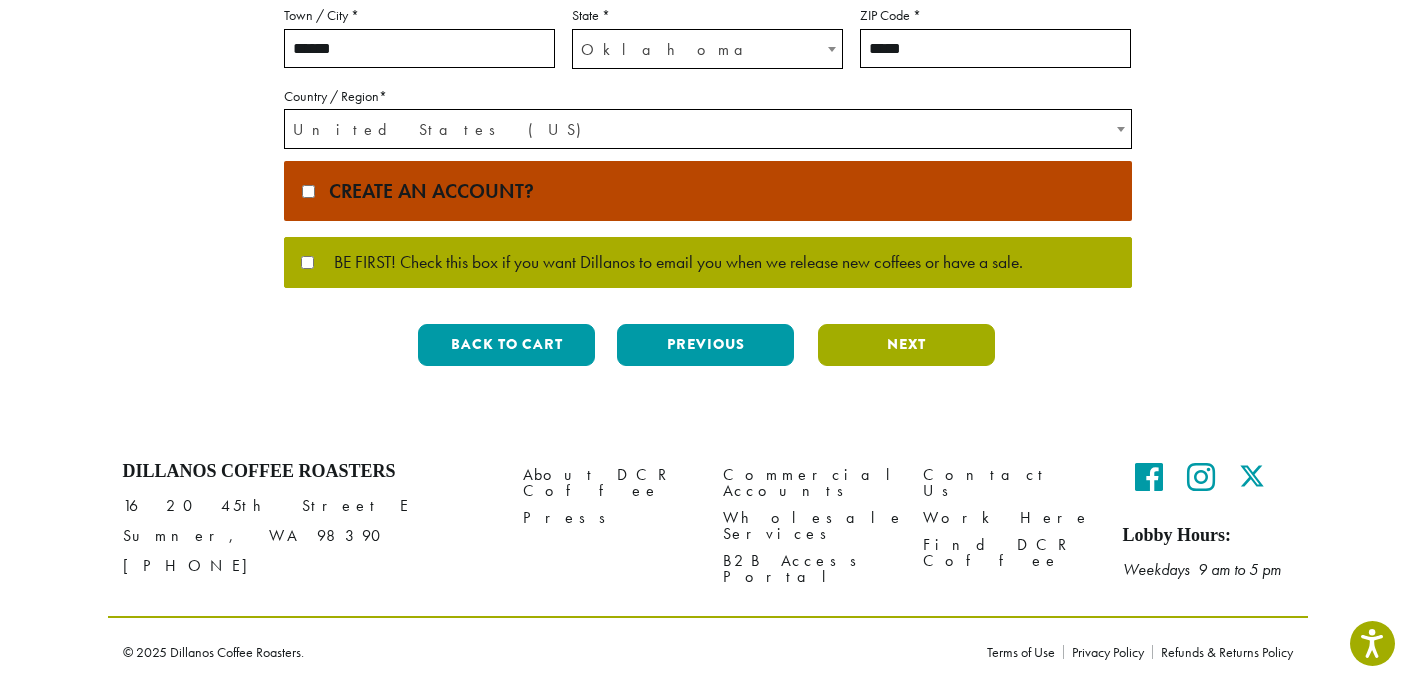 click on "Next" at bounding box center [906, 345] 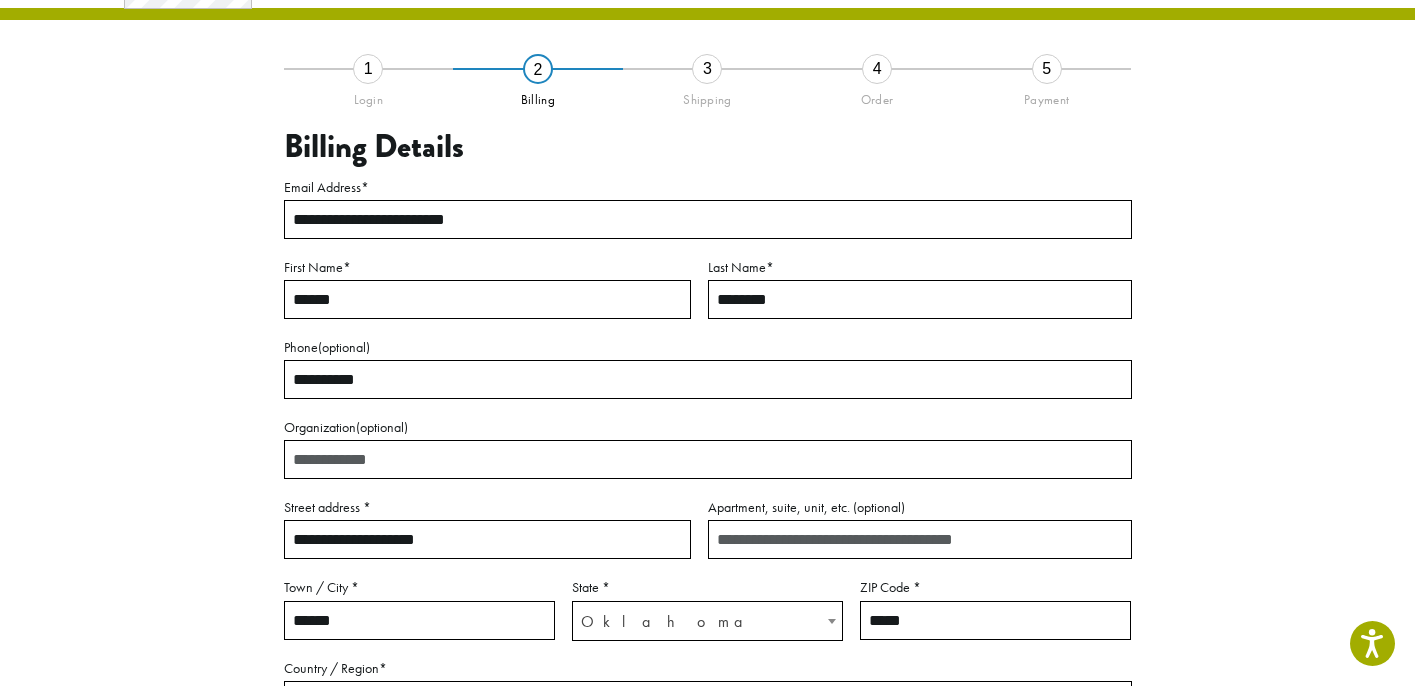 scroll, scrollTop: 114, scrollLeft: 0, axis: vertical 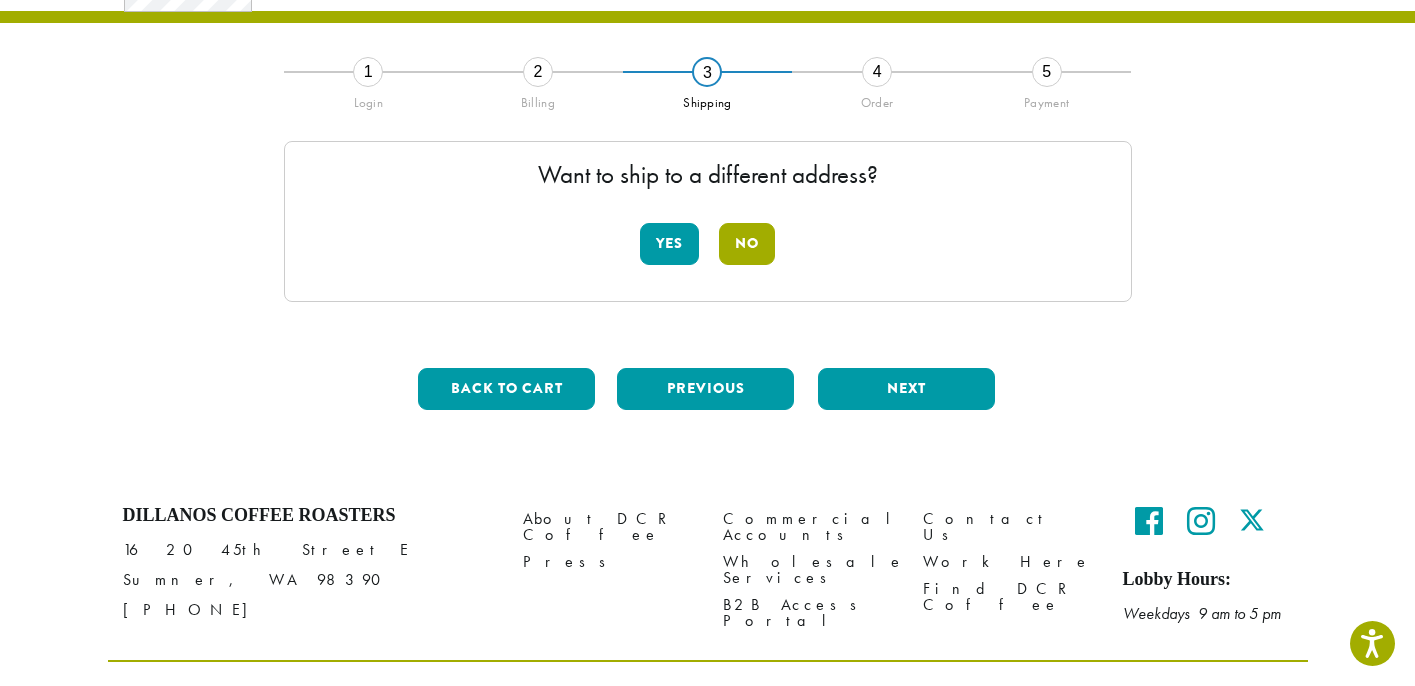 click on "No" at bounding box center (747, 244) 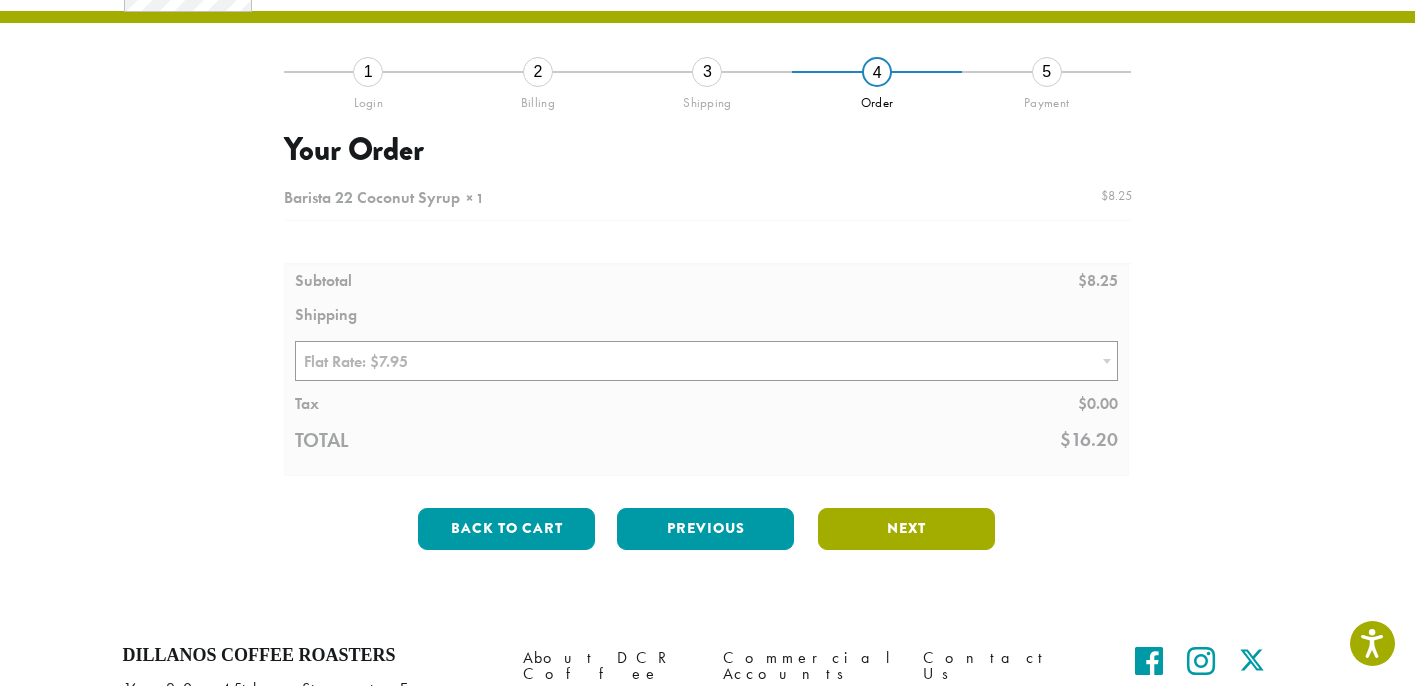 click on "Next" at bounding box center [906, 529] 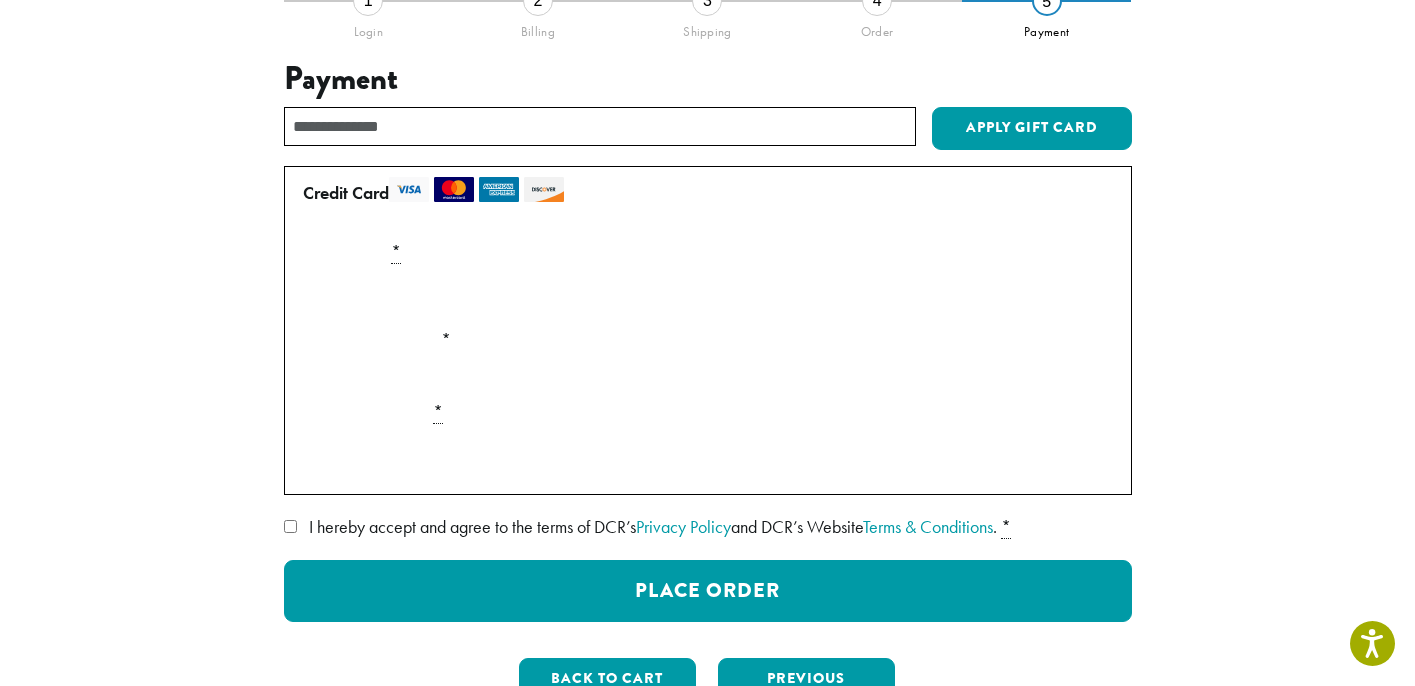 scroll, scrollTop: 192, scrollLeft: 0, axis: vertical 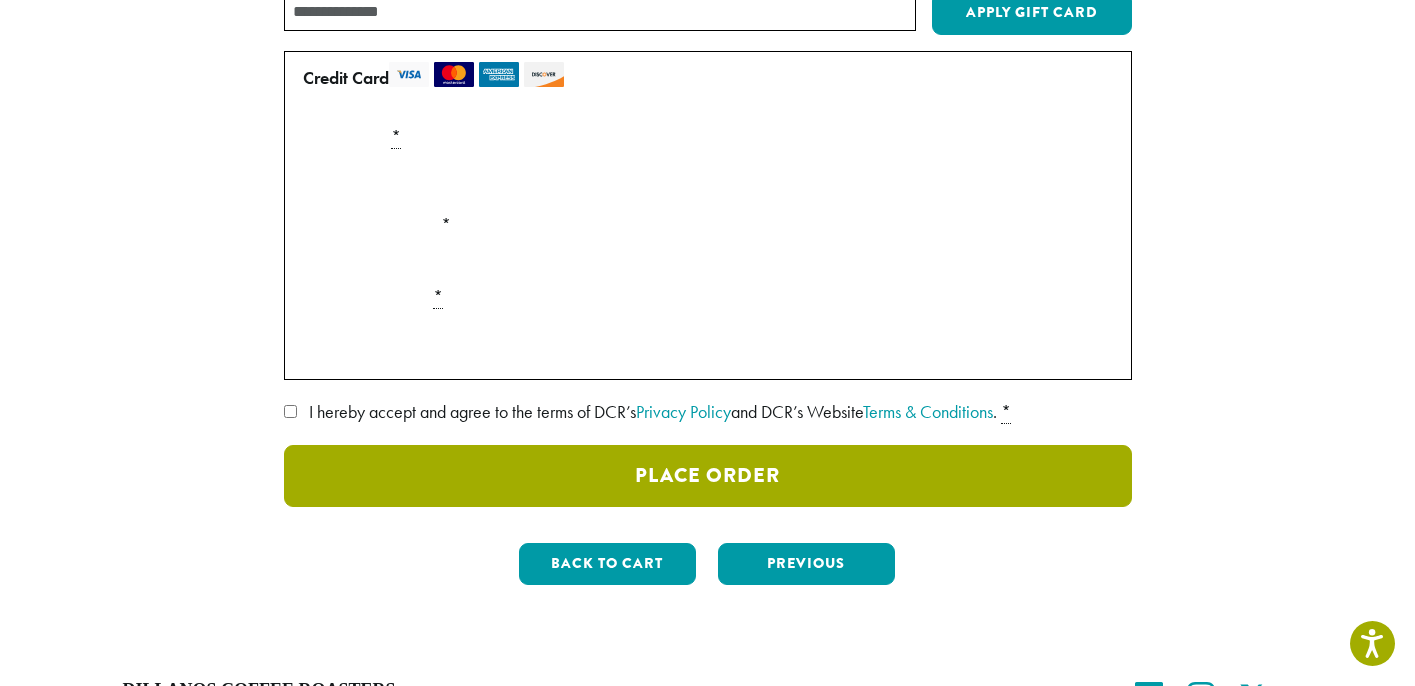 click on "Place Order" at bounding box center (708, 476) 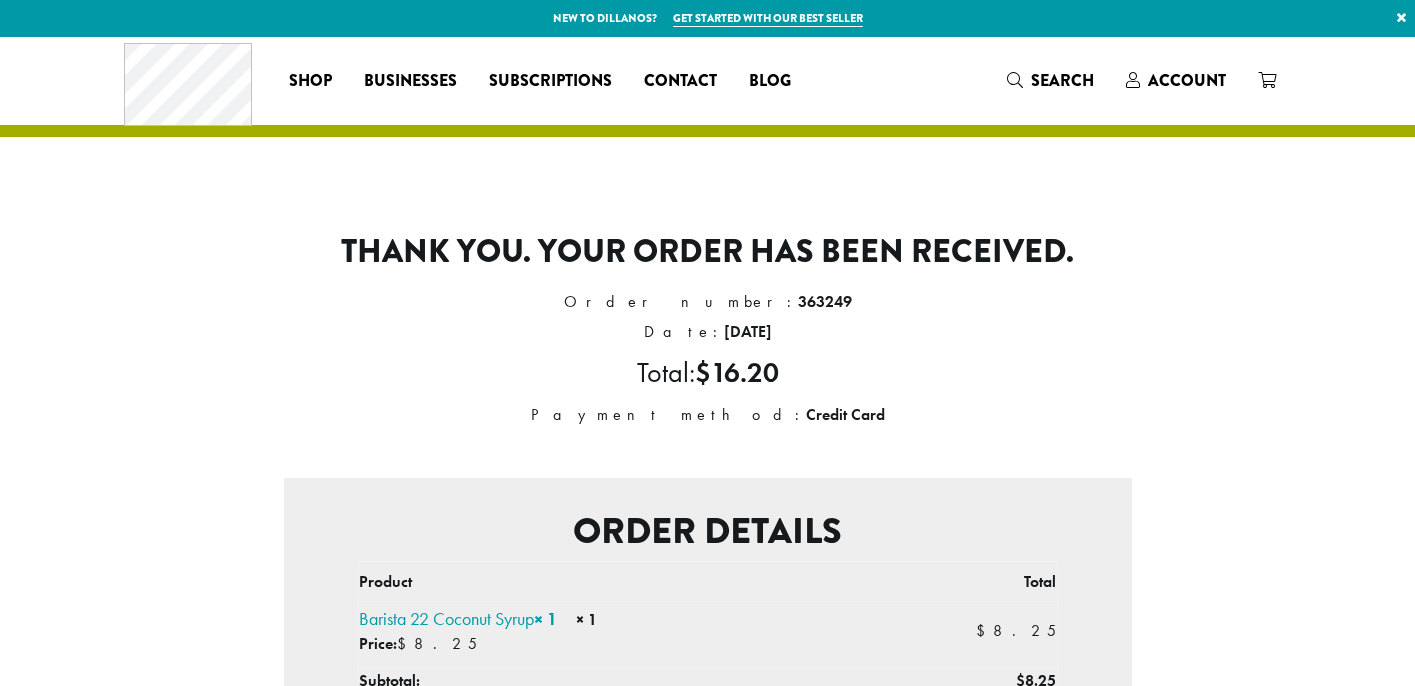 scroll, scrollTop: 0, scrollLeft: 0, axis: both 